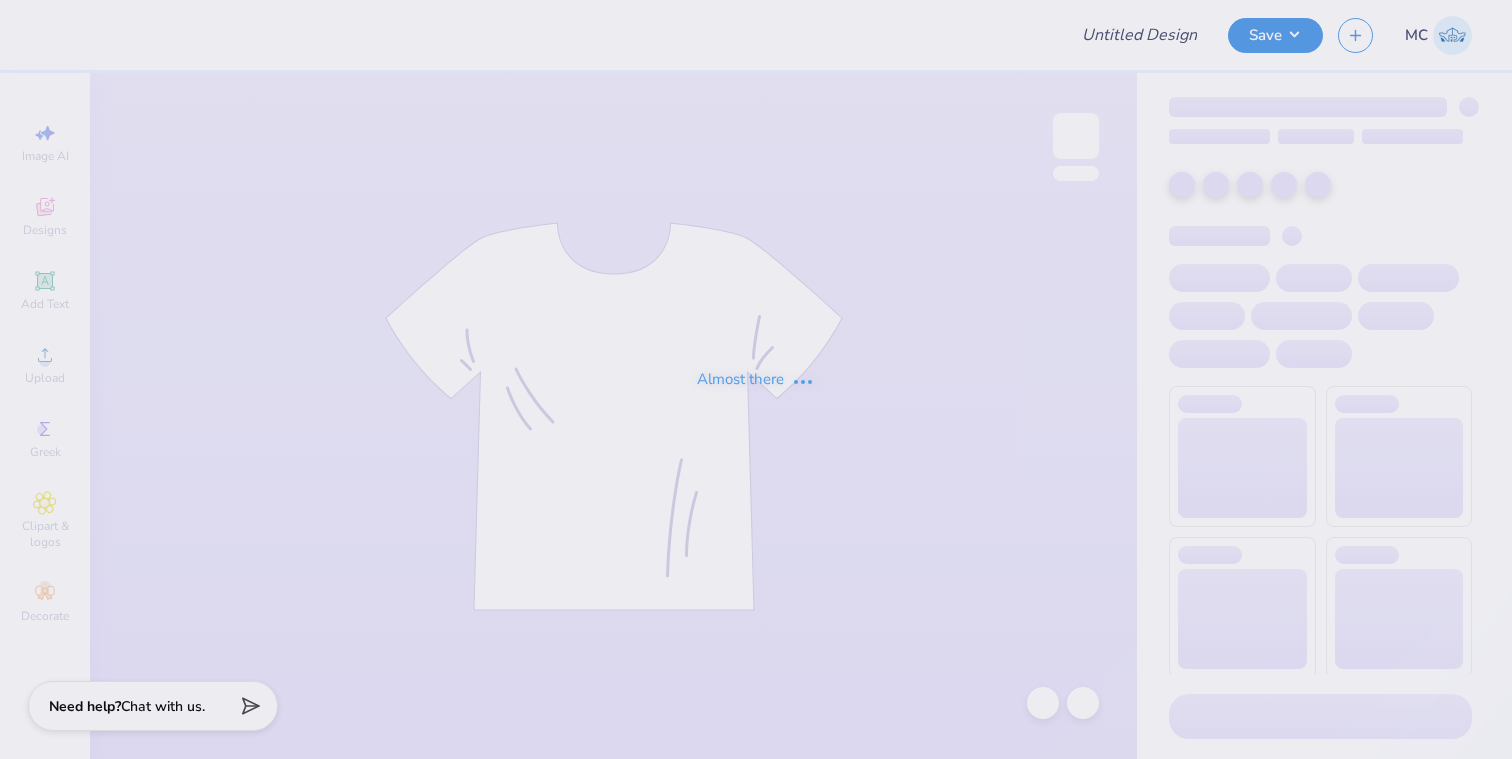 scroll, scrollTop: 0, scrollLeft: 0, axis: both 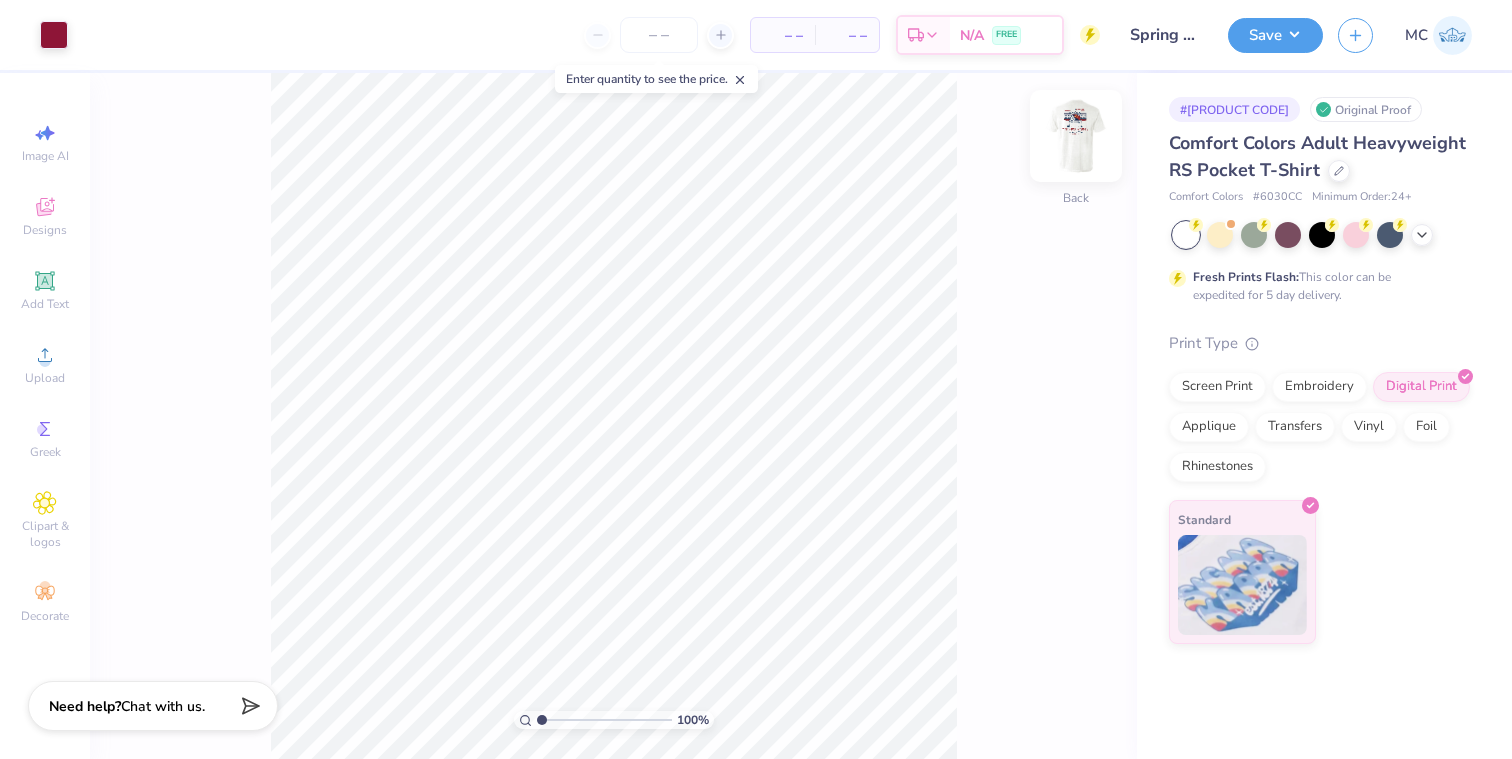 click at bounding box center (1076, 136) 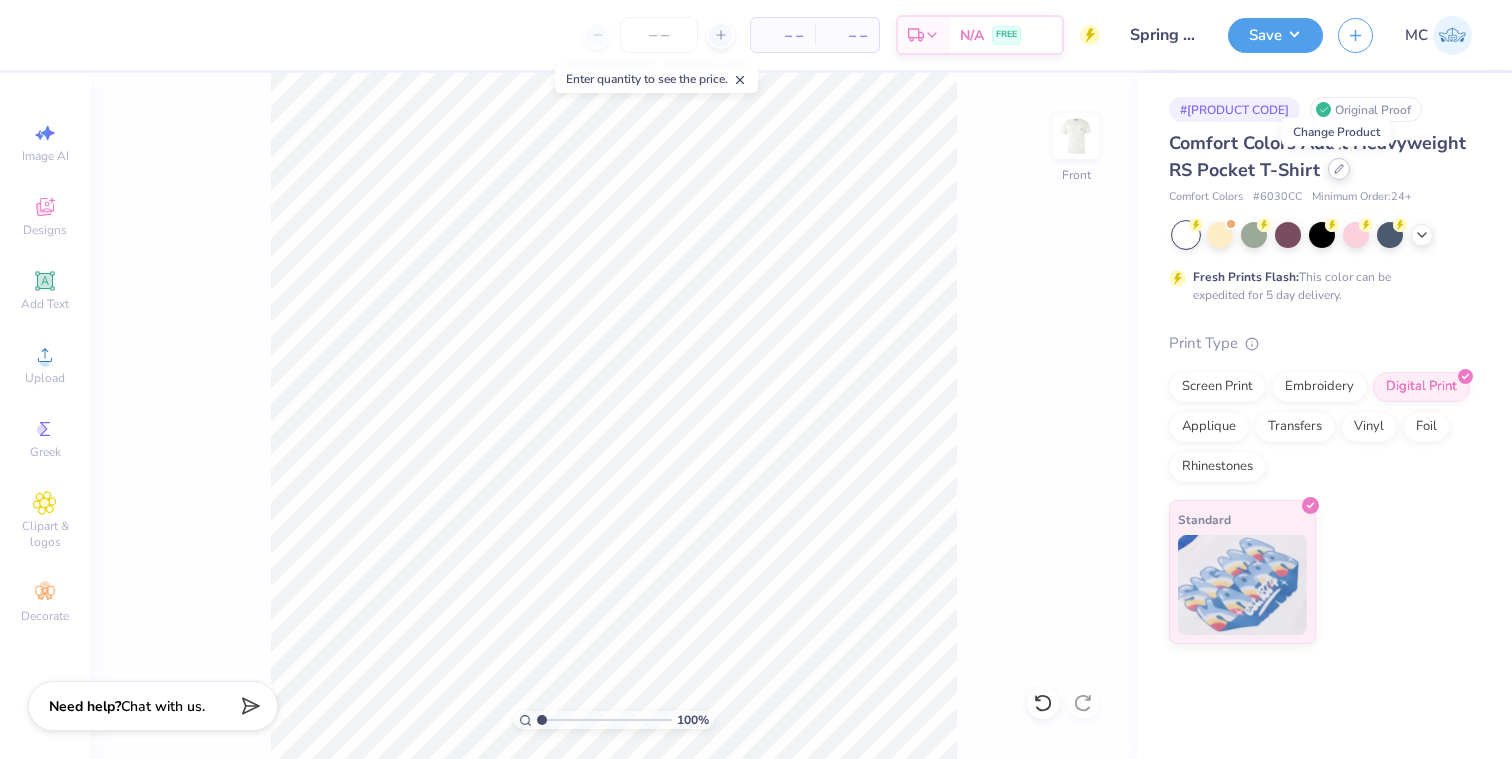 click at bounding box center [1339, 169] 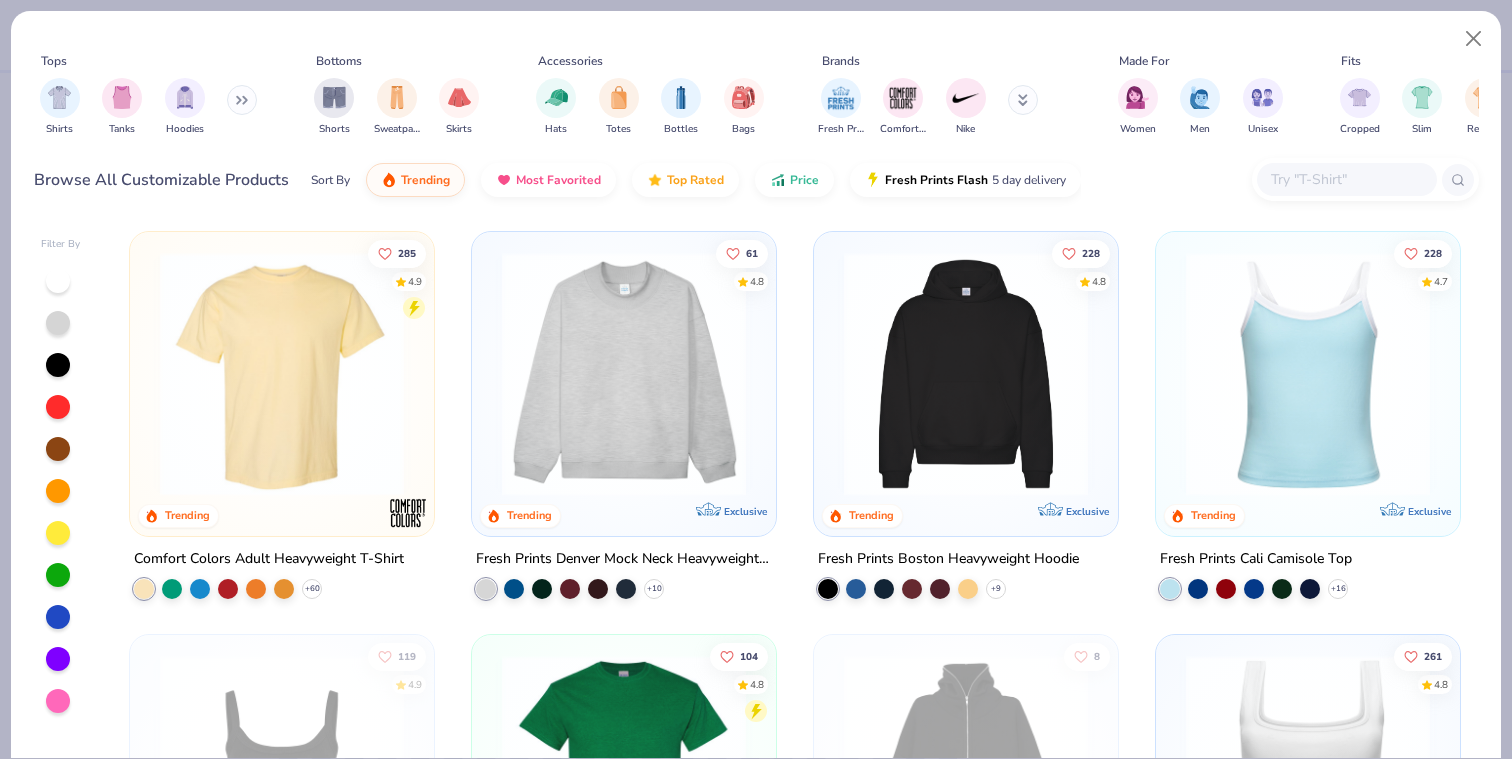 click at bounding box center (1346, 179) 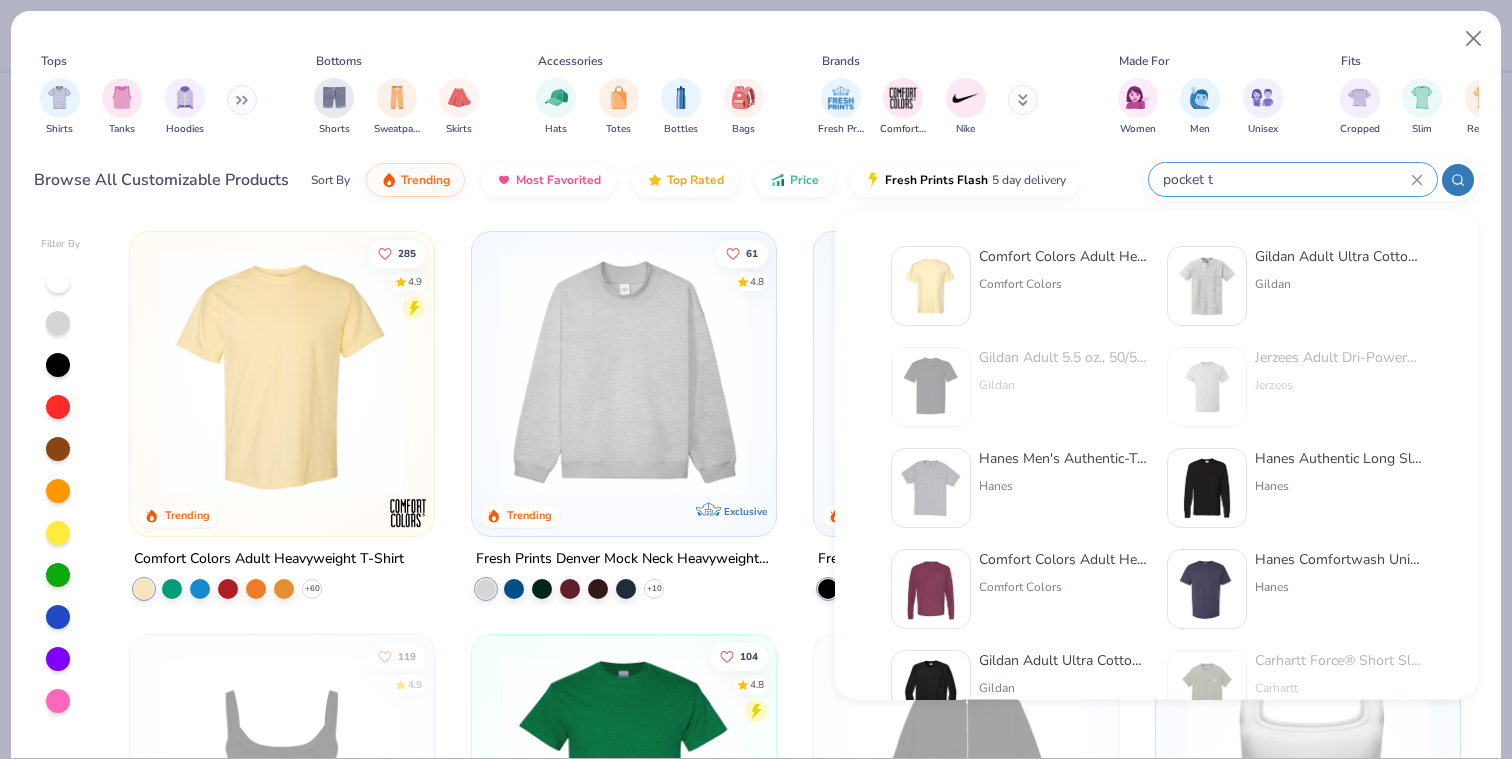 type on "pocket t" 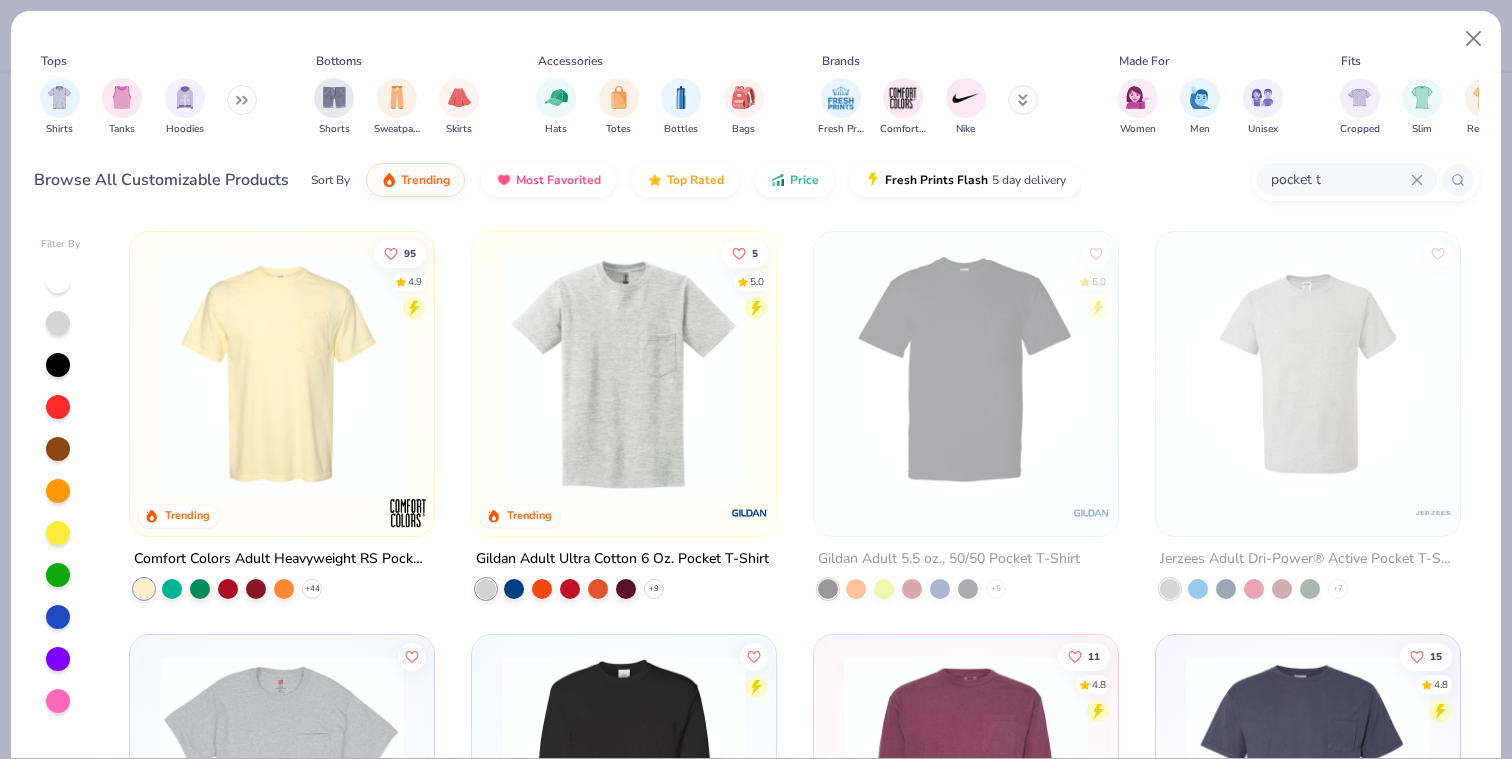 click on "Sort By Trending Most Favorited Top Rated Price Fresh Prints Flash 5 day delivery" at bounding box center (696, 180) 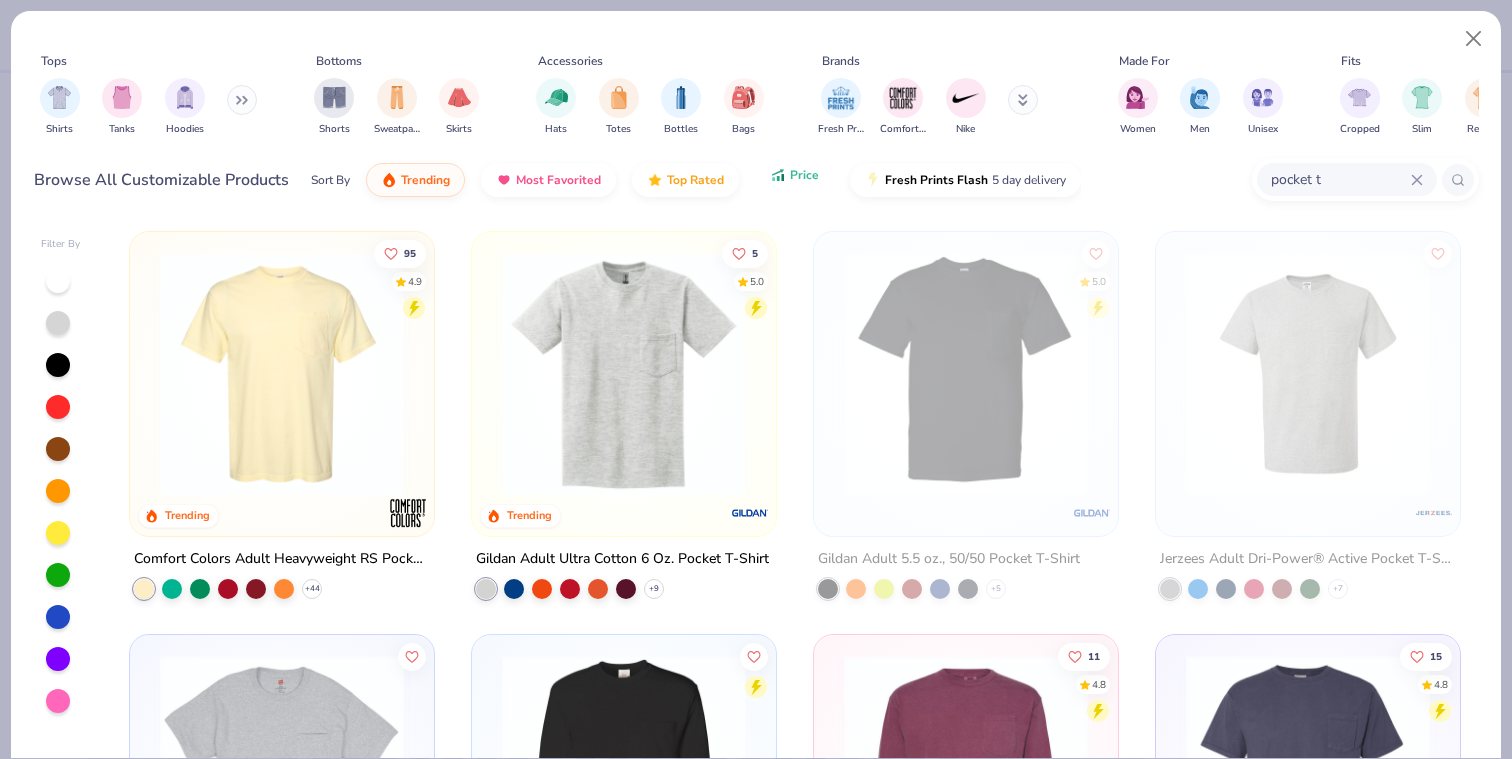 click on "Price" at bounding box center (804, 175) 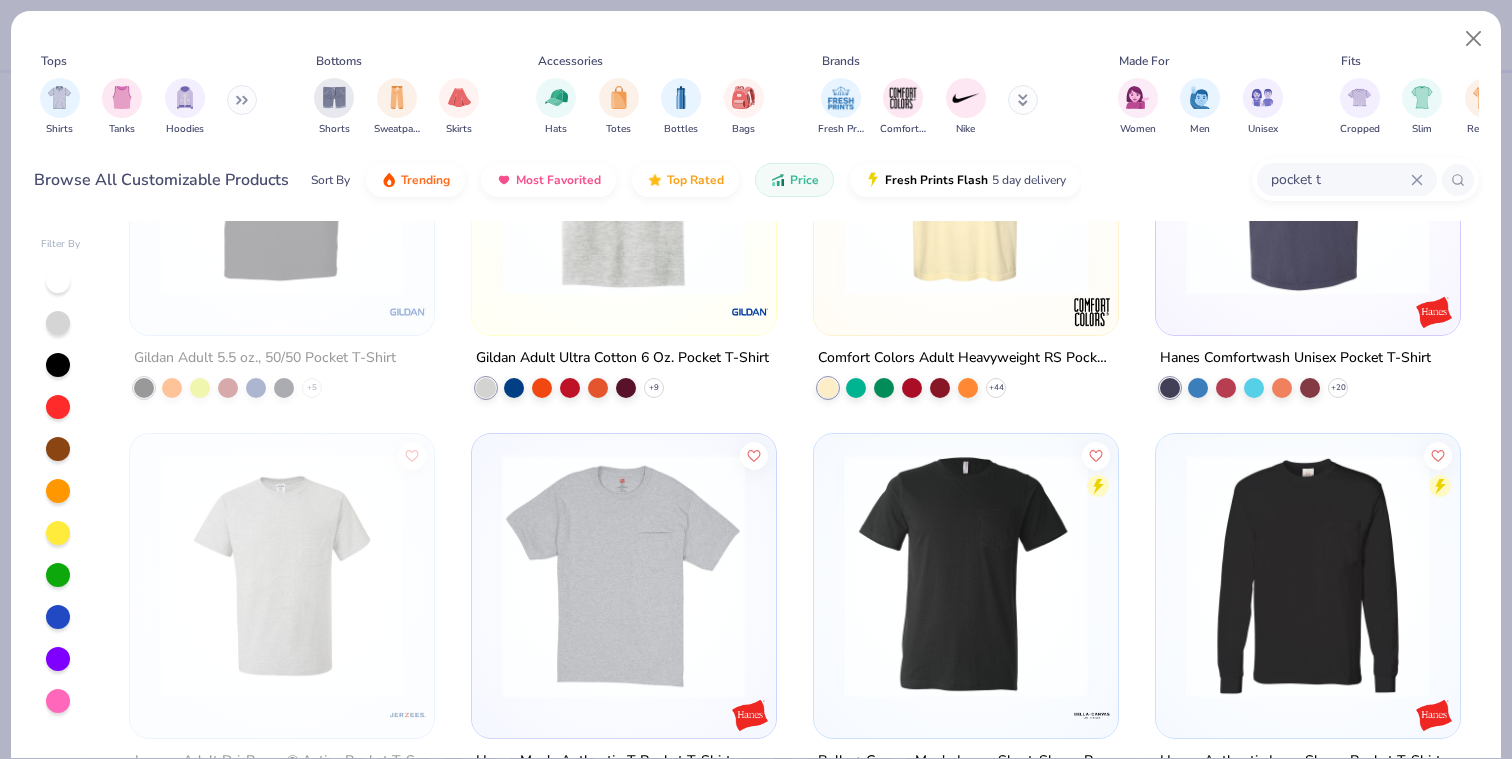 scroll, scrollTop: 0, scrollLeft: 0, axis: both 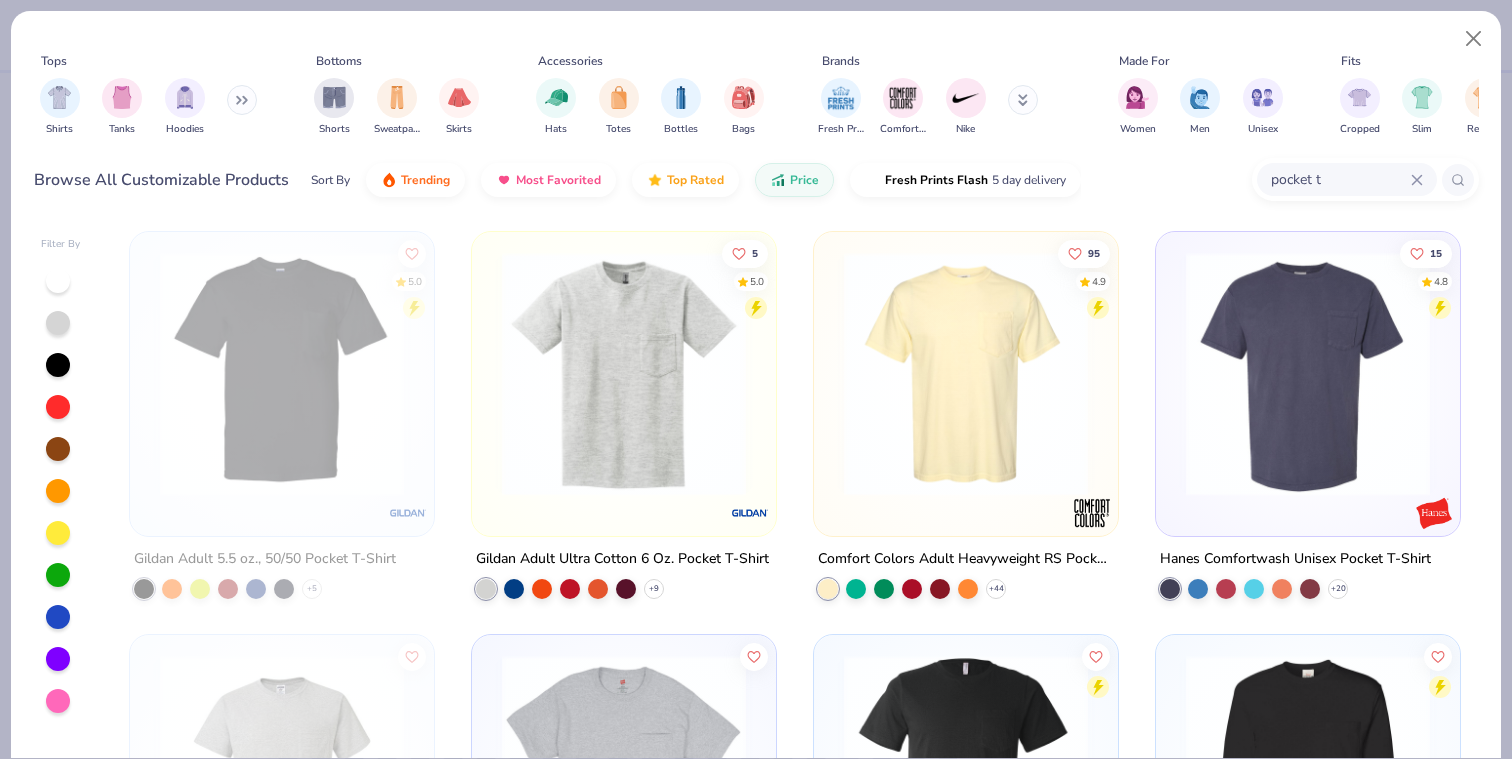 click at bounding box center (624, 374) 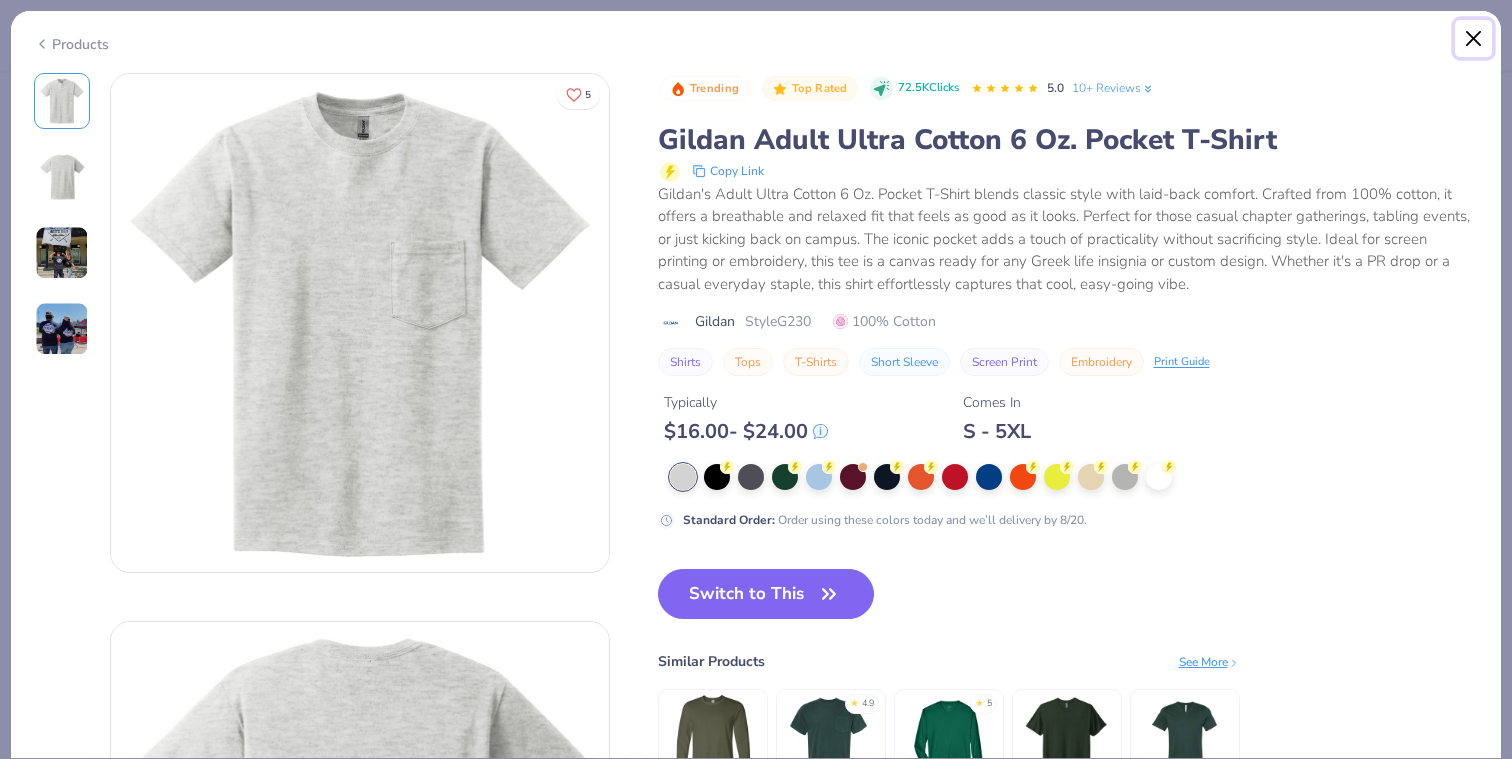 click at bounding box center [1474, 39] 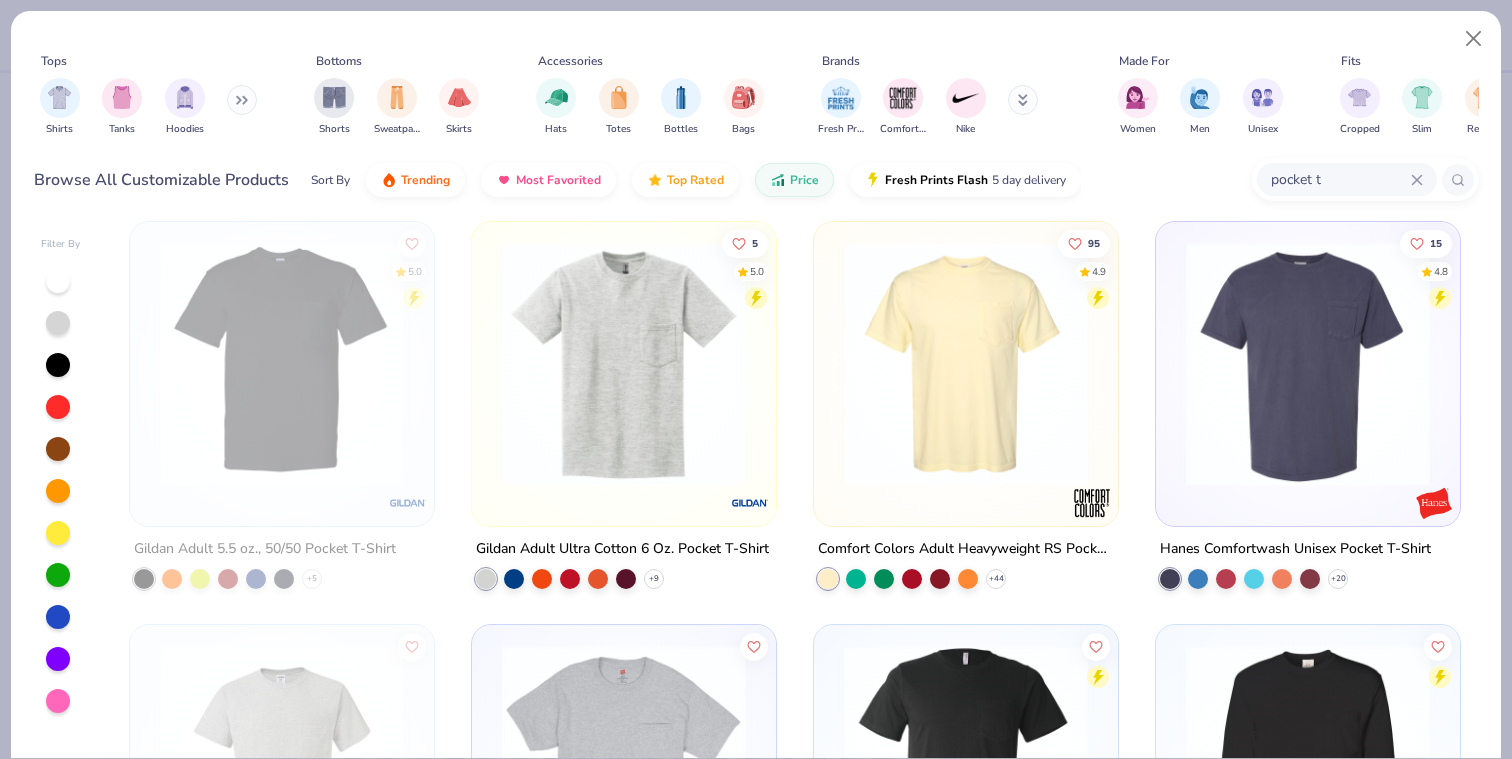 scroll, scrollTop: 9, scrollLeft: 0, axis: vertical 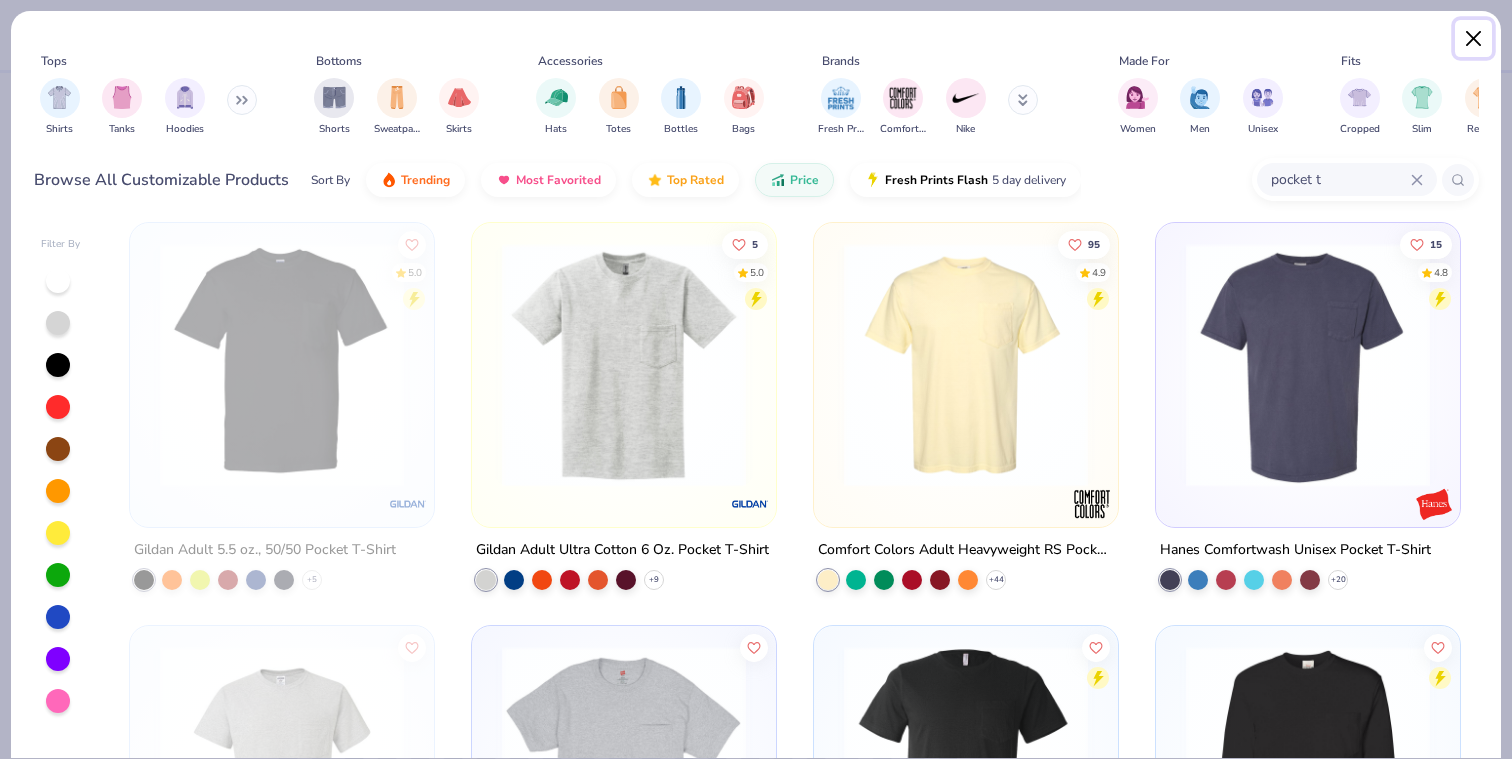 click at bounding box center [1474, 39] 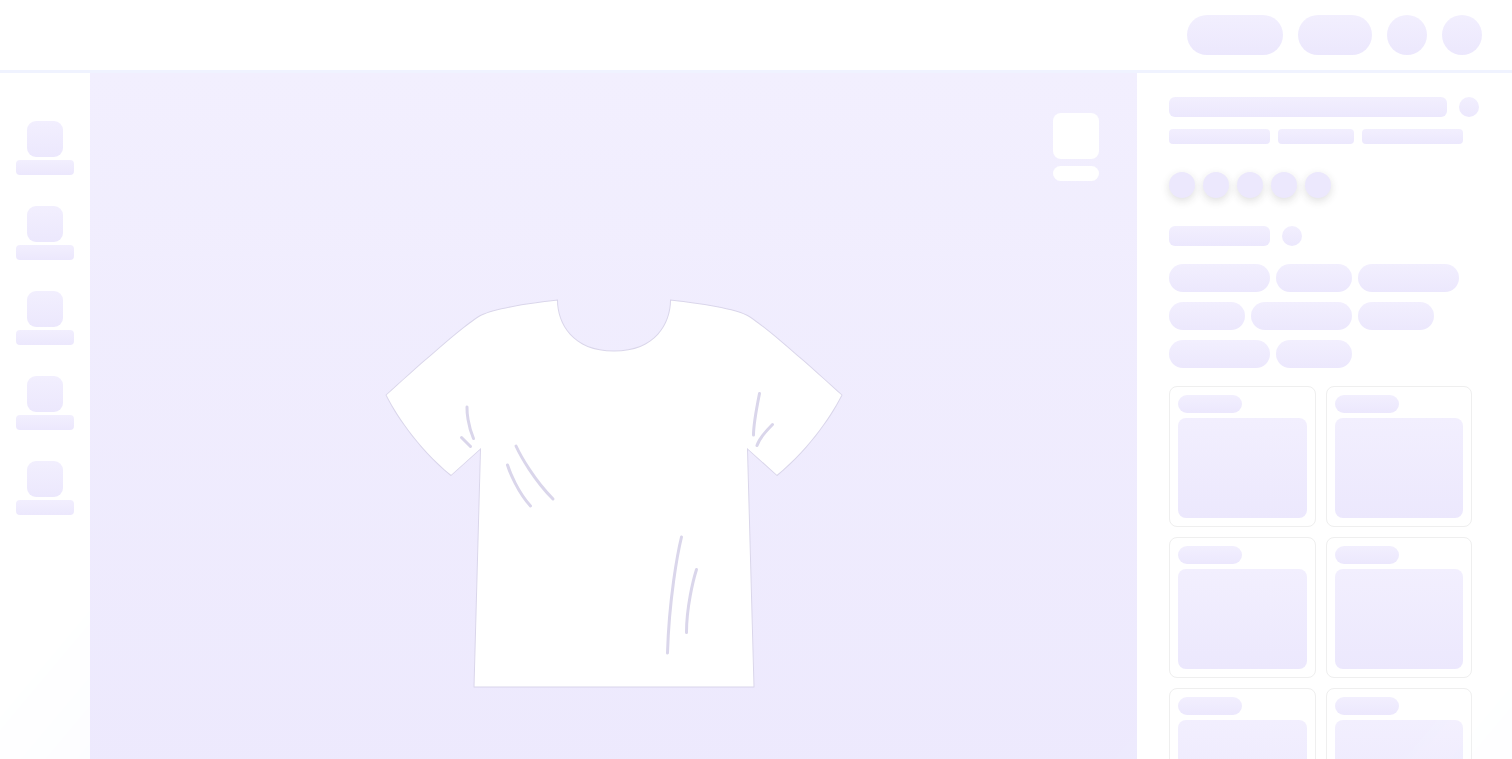 scroll, scrollTop: 0, scrollLeft: 0, axis: both 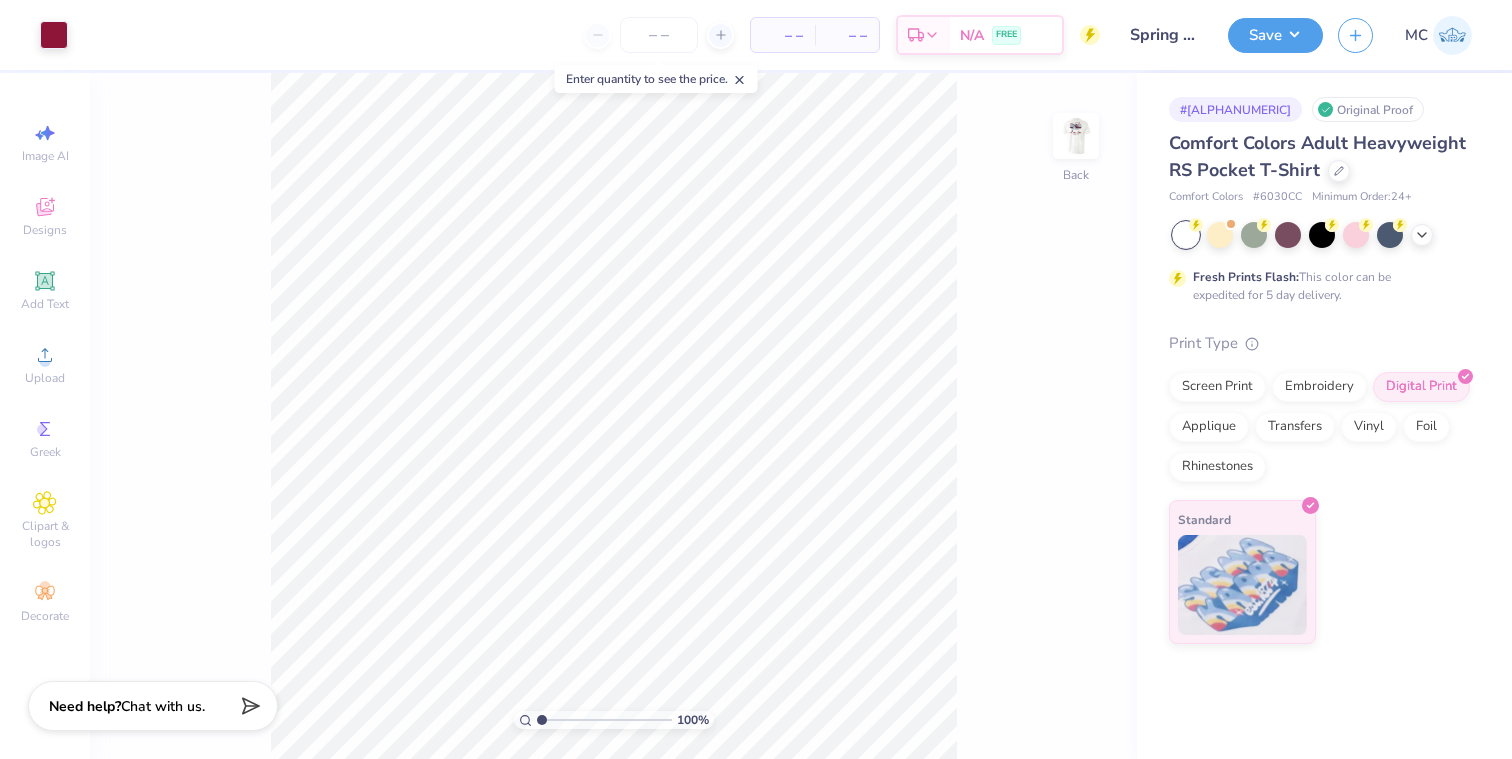 click on "Print Type Screen Print Embroidery Digital Print Applique Transfers Vinyl Foil Rhinestones Standard" at bounding box center [1320, 488] 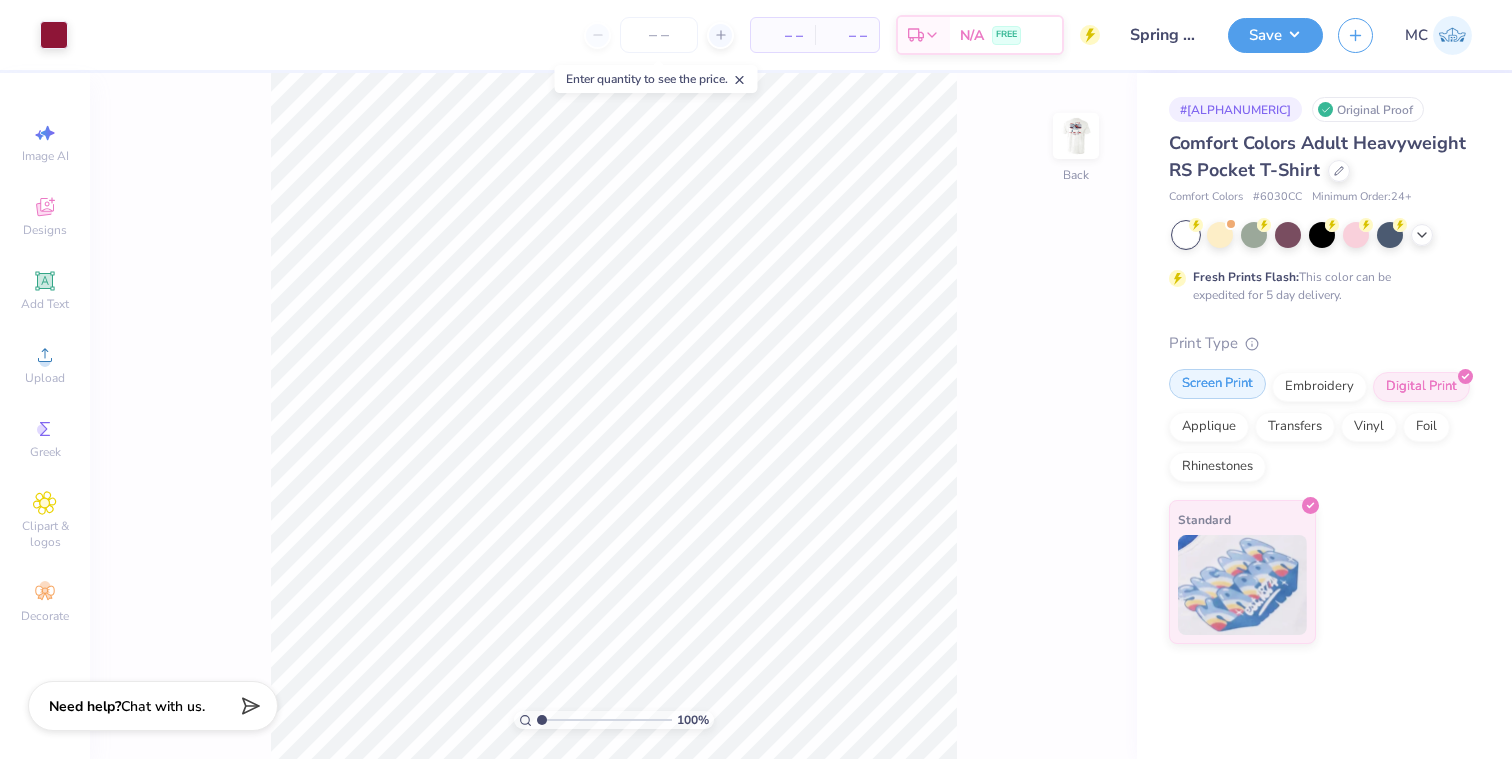 click on "Screen Print" at bounding box center (1217, 384) 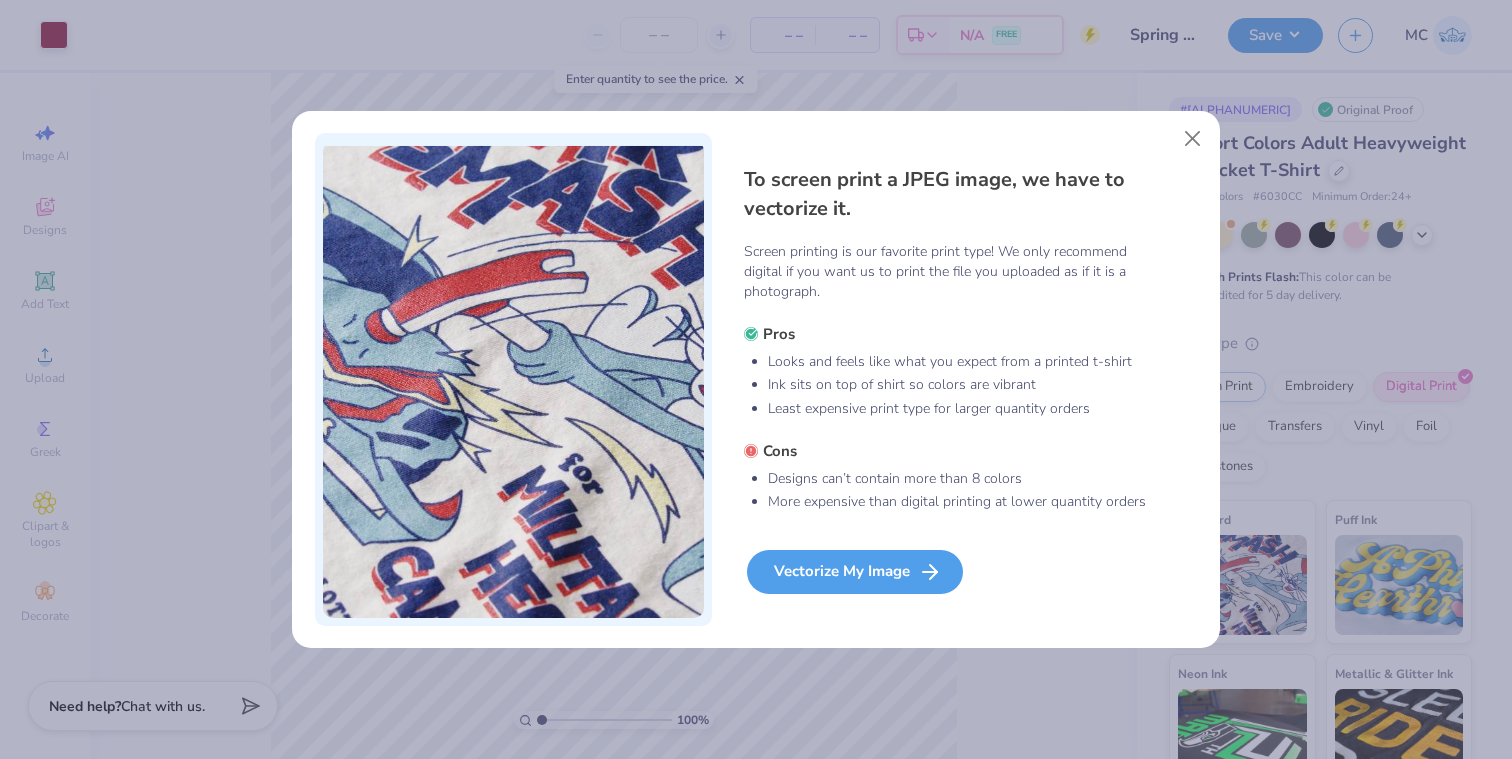 click on "Vectorize My Image" at bounding box center (855, 572) 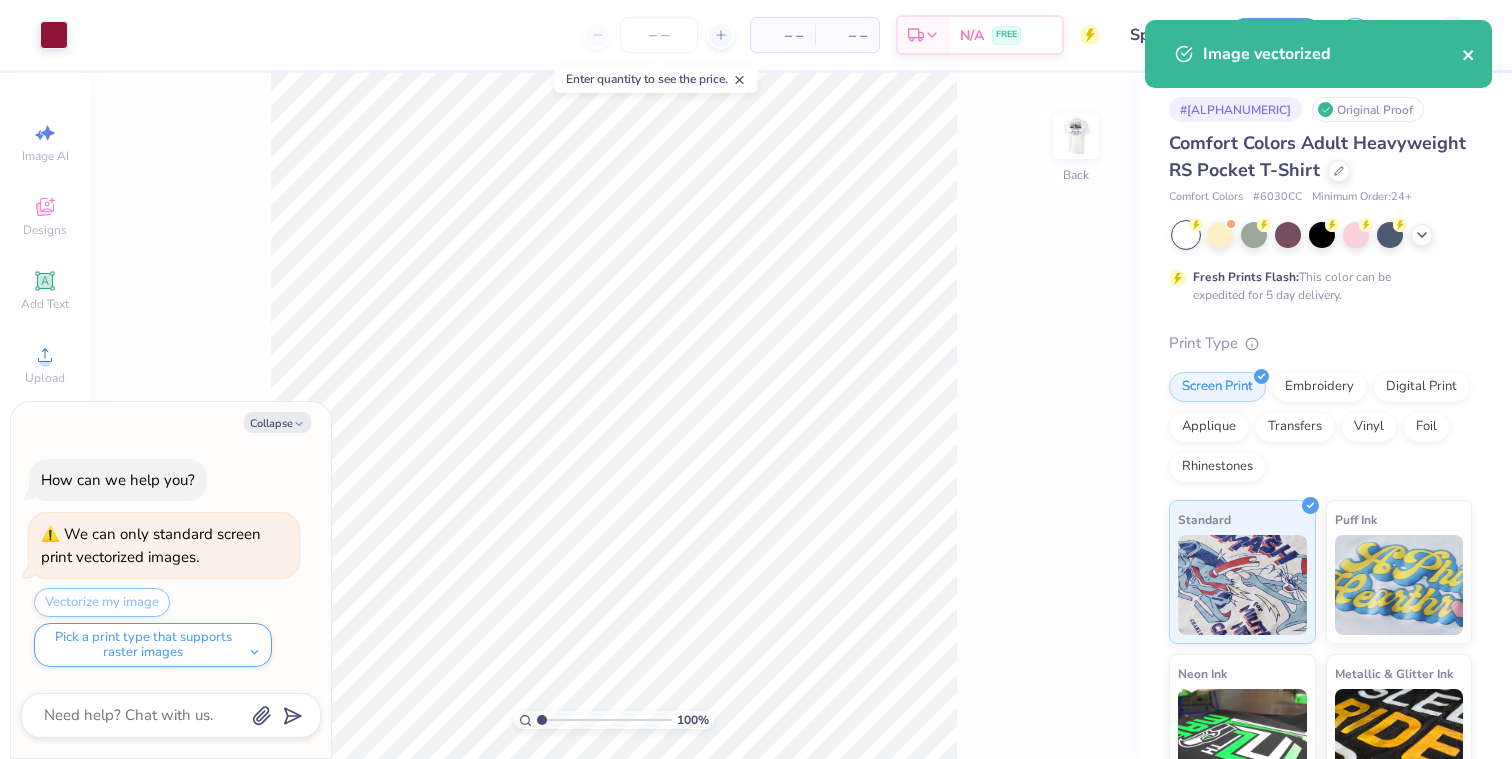click 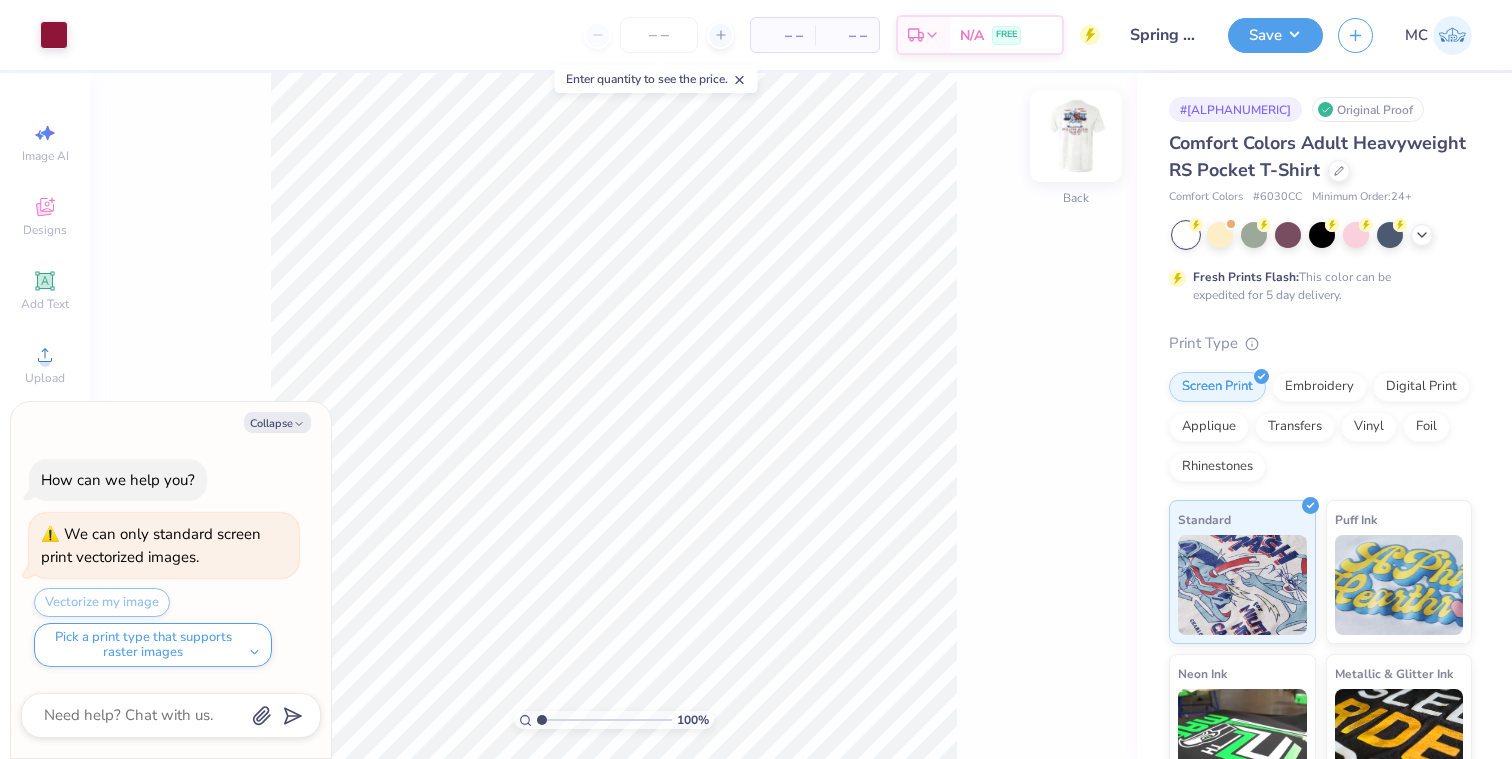 click at bounding box center [1076, 136] 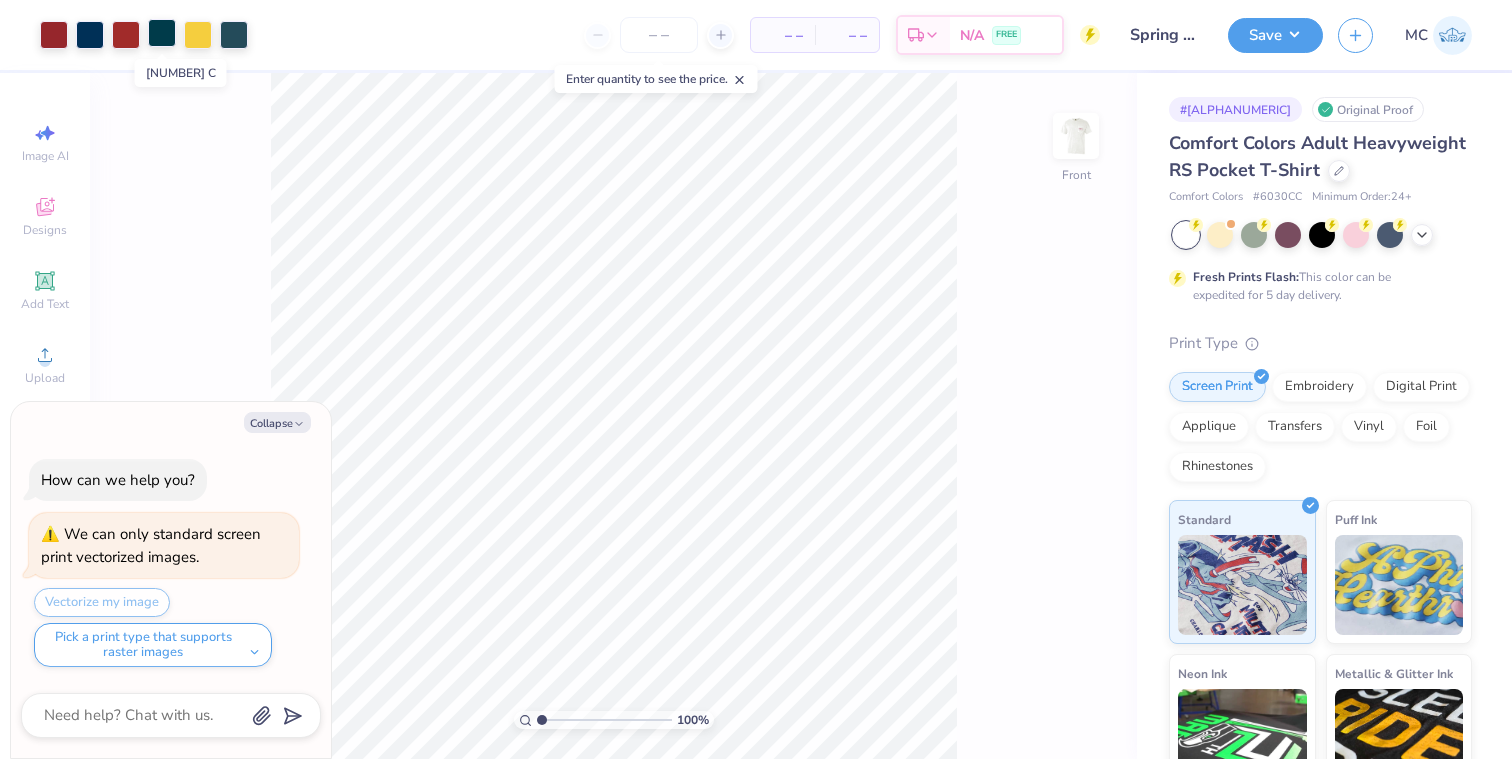 click at bounding box center [162, 33] 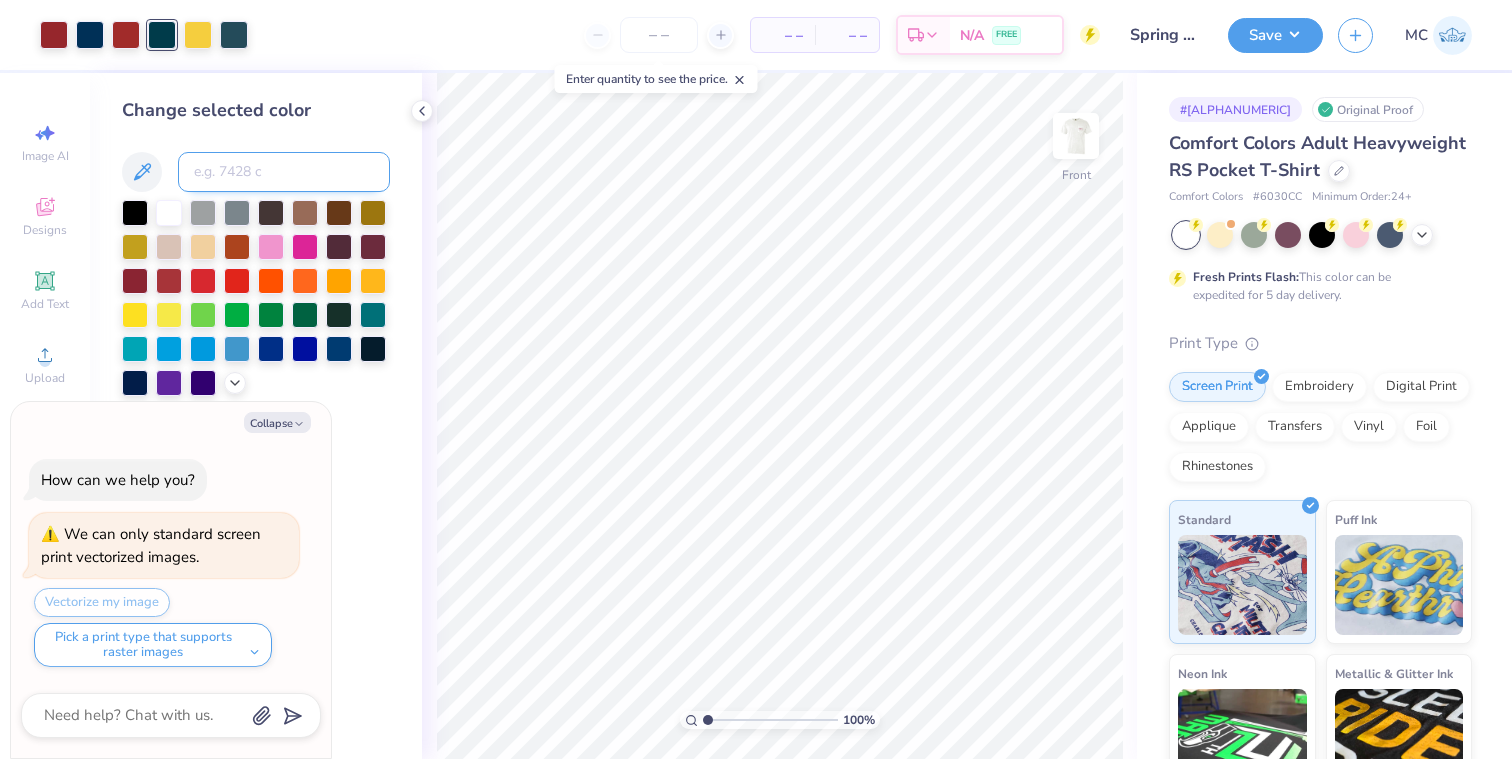 click at bounding box center (284, 172) 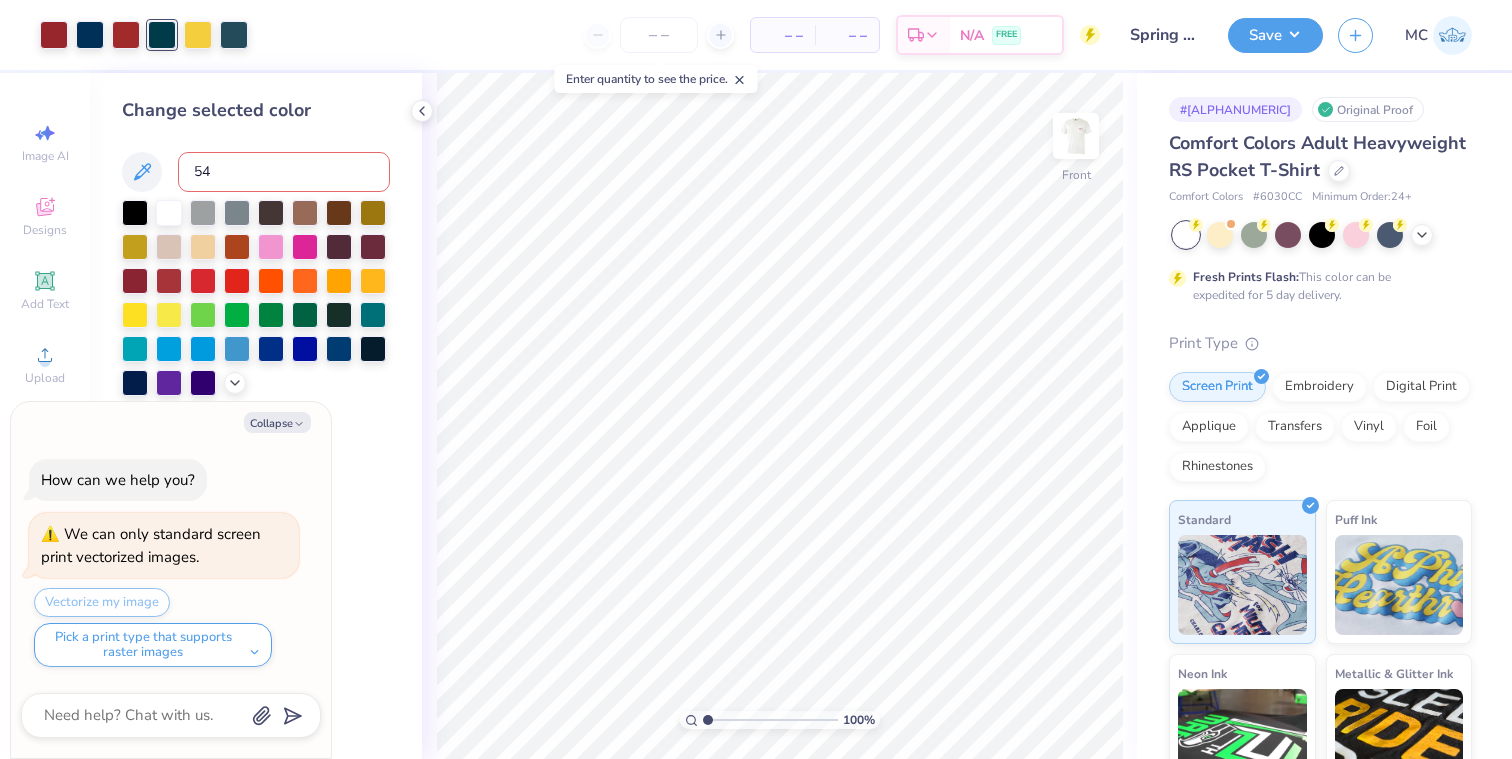 type on "540" 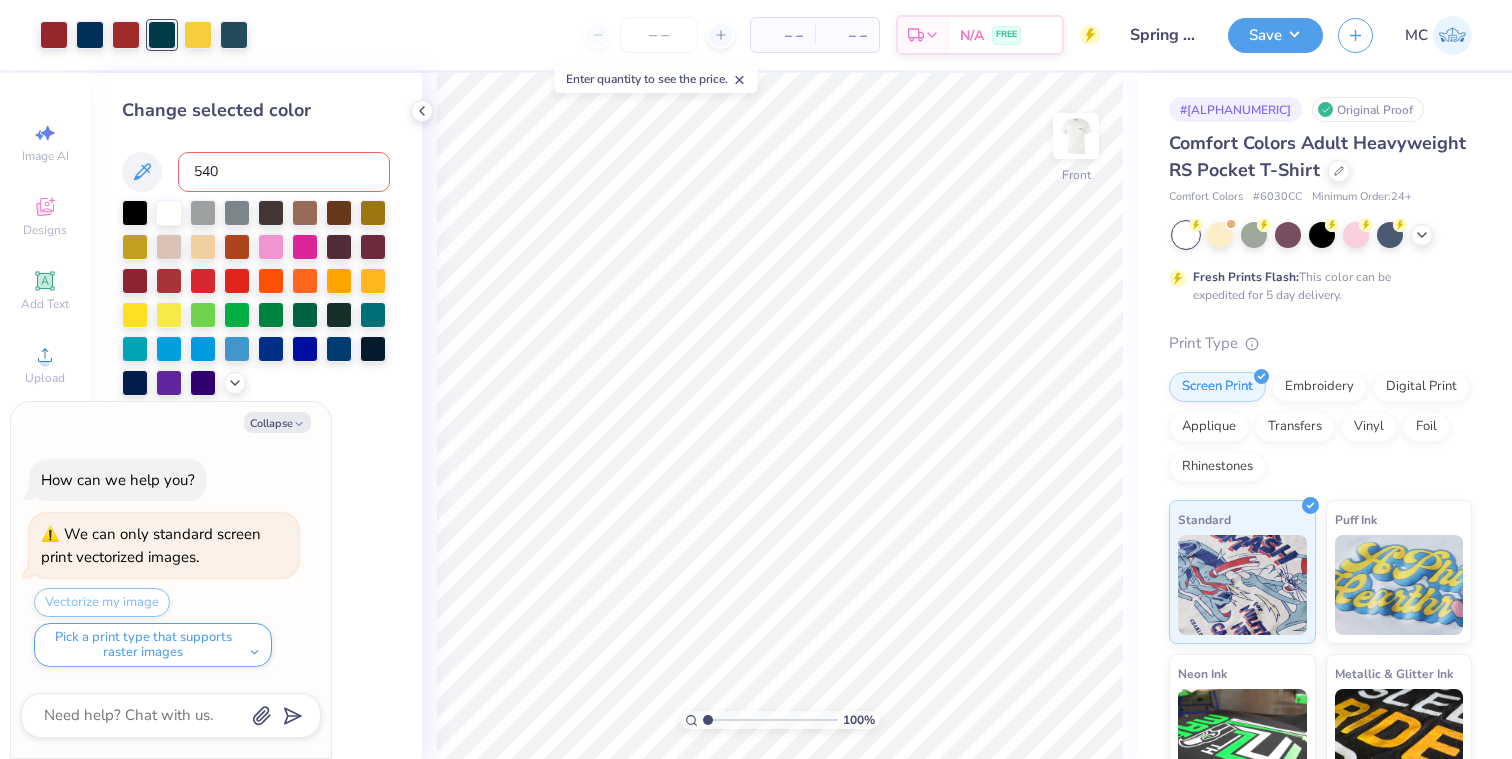 type on "x" 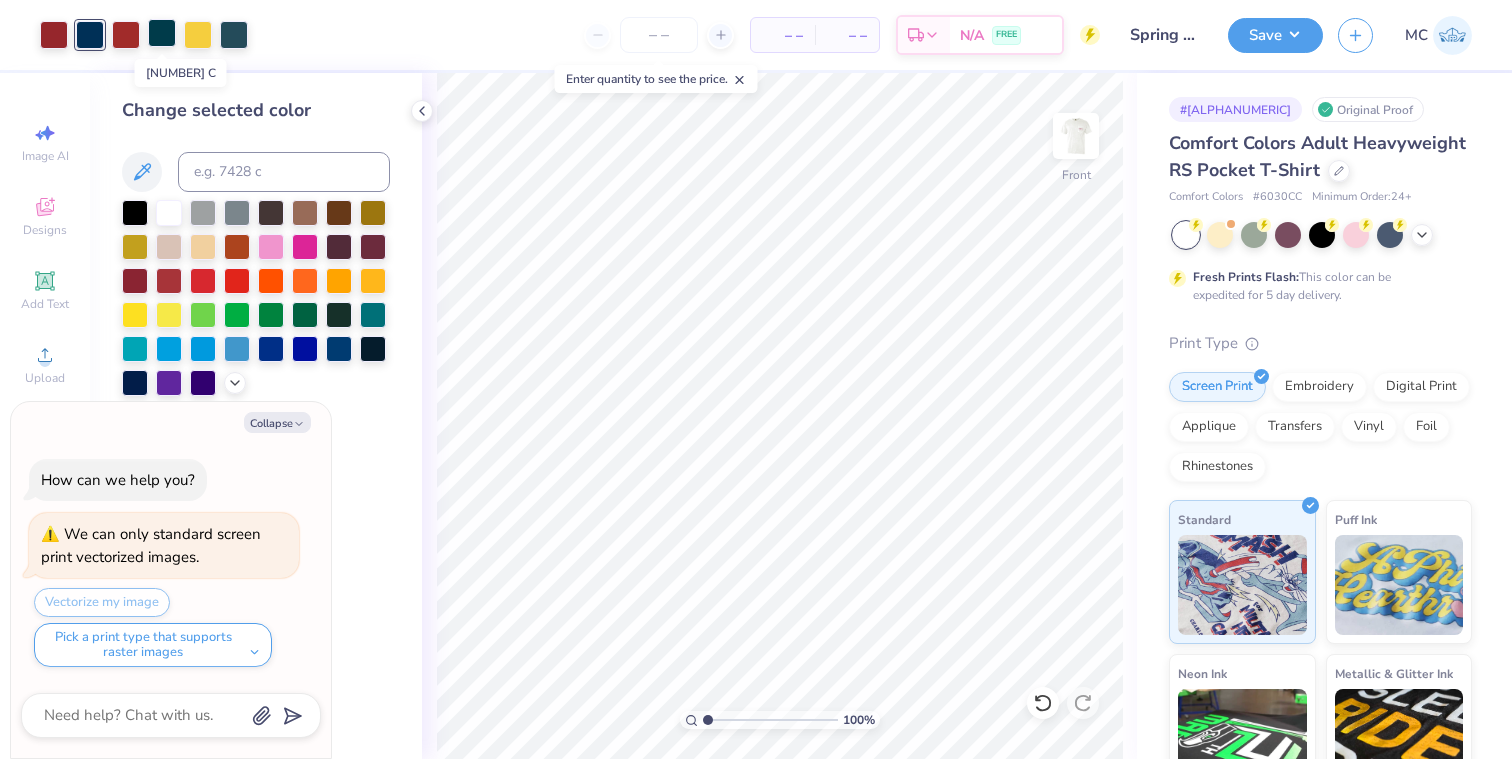click at bounding box center [162, 33] 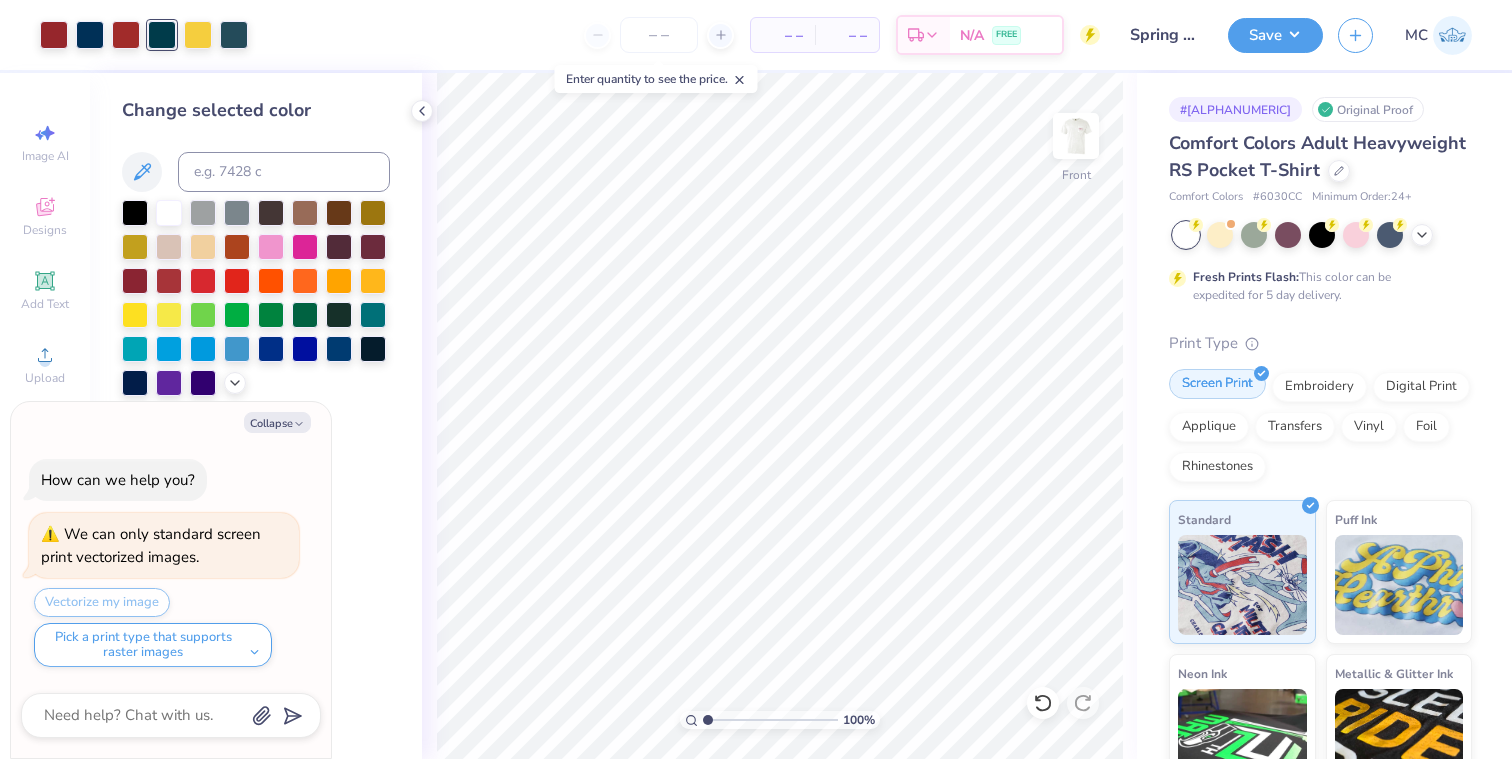 click on "Screen Print" at bounding box center (1217, 384) 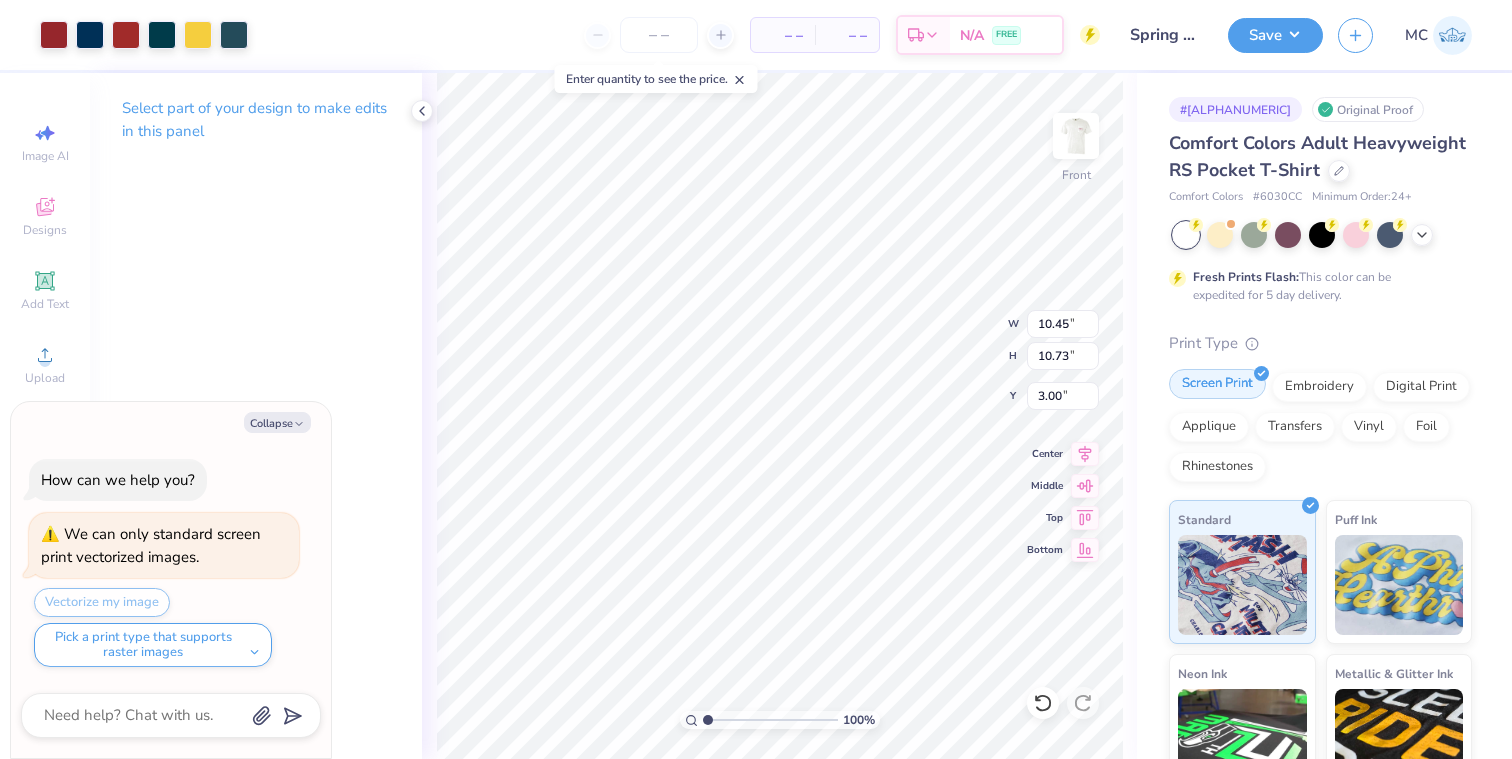 click on "Screen Print" at bounding box center [1217, 384] 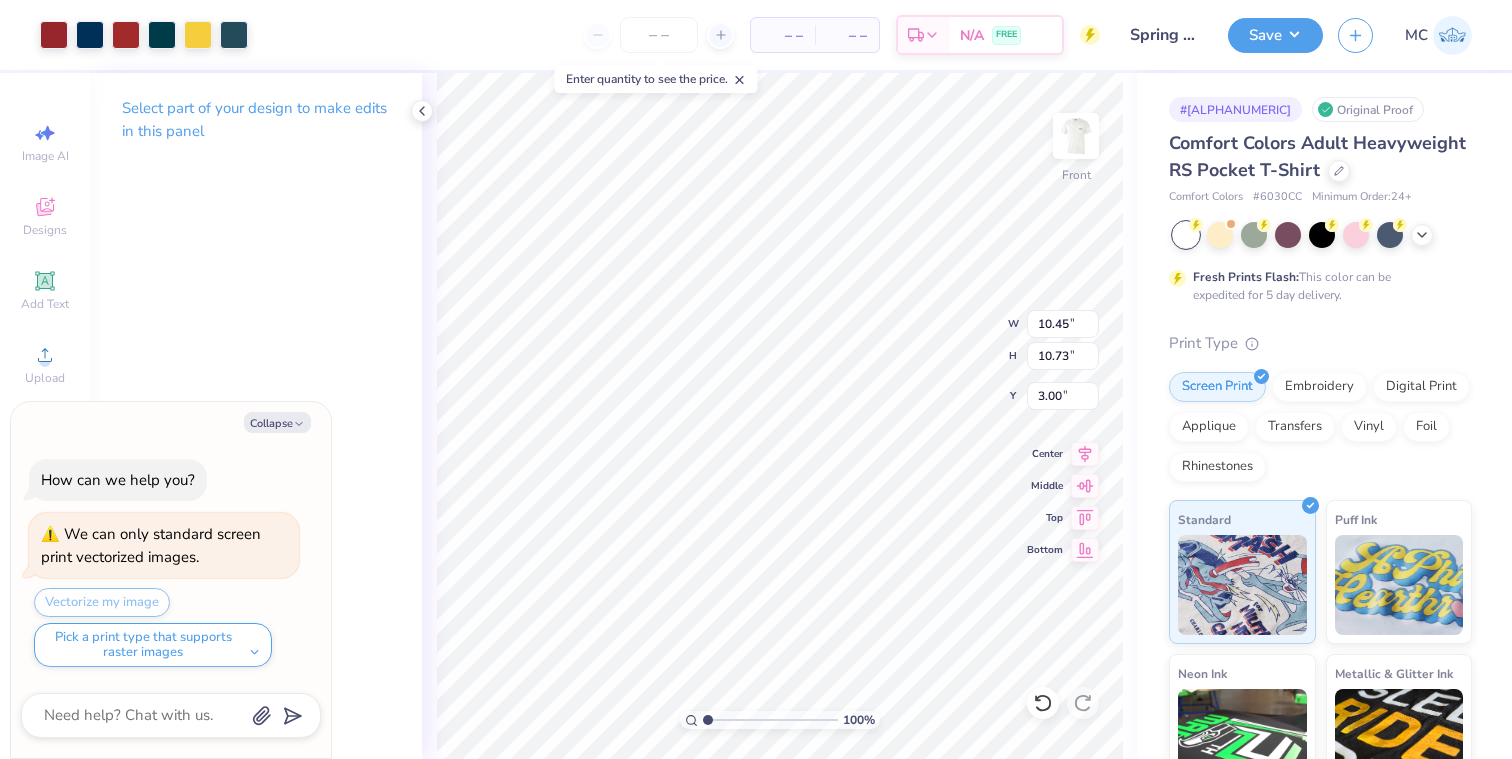click on "Vectorize my image Pick a print type that supports raster images" at bounding box center [166, 627] 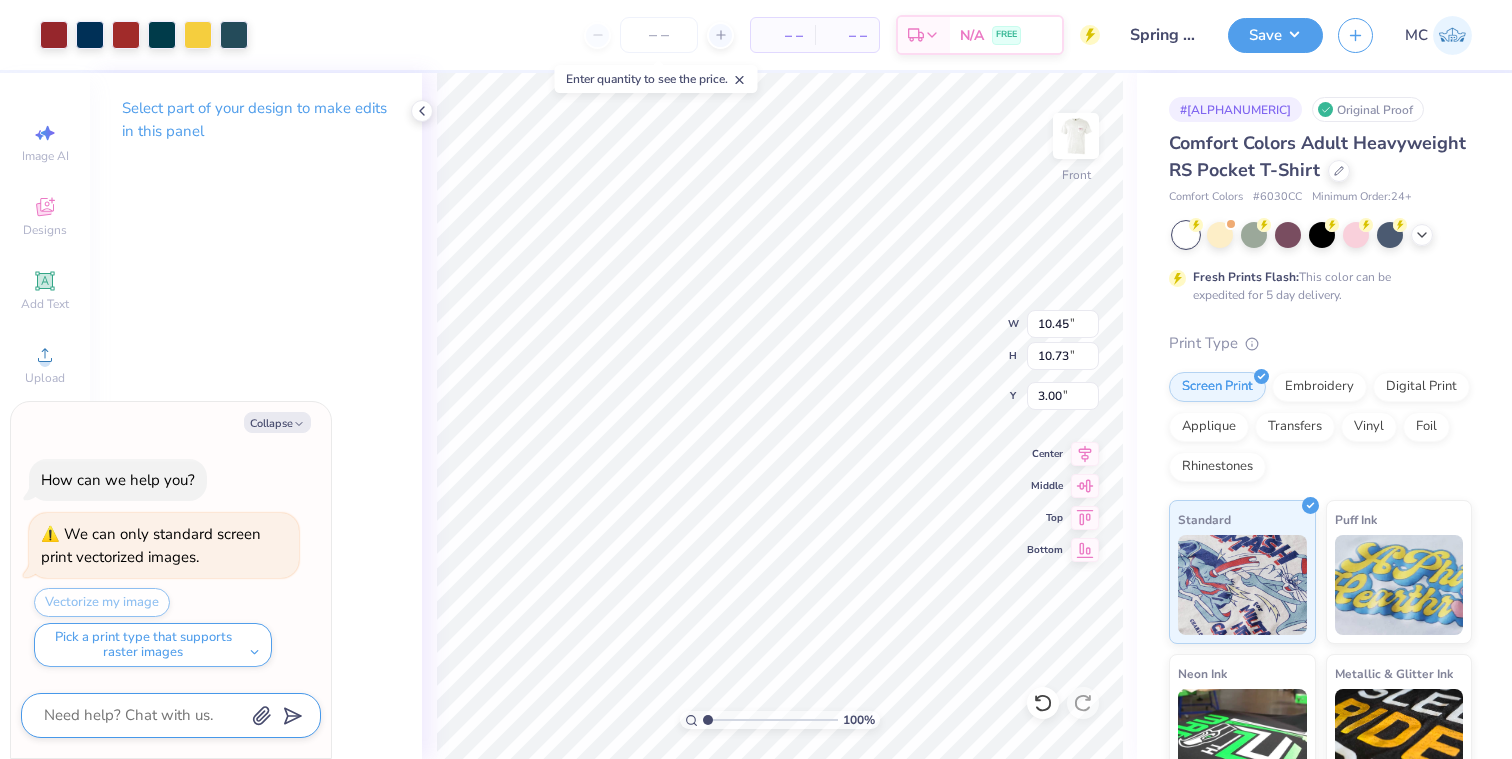 click at bounding box center (143, 715) 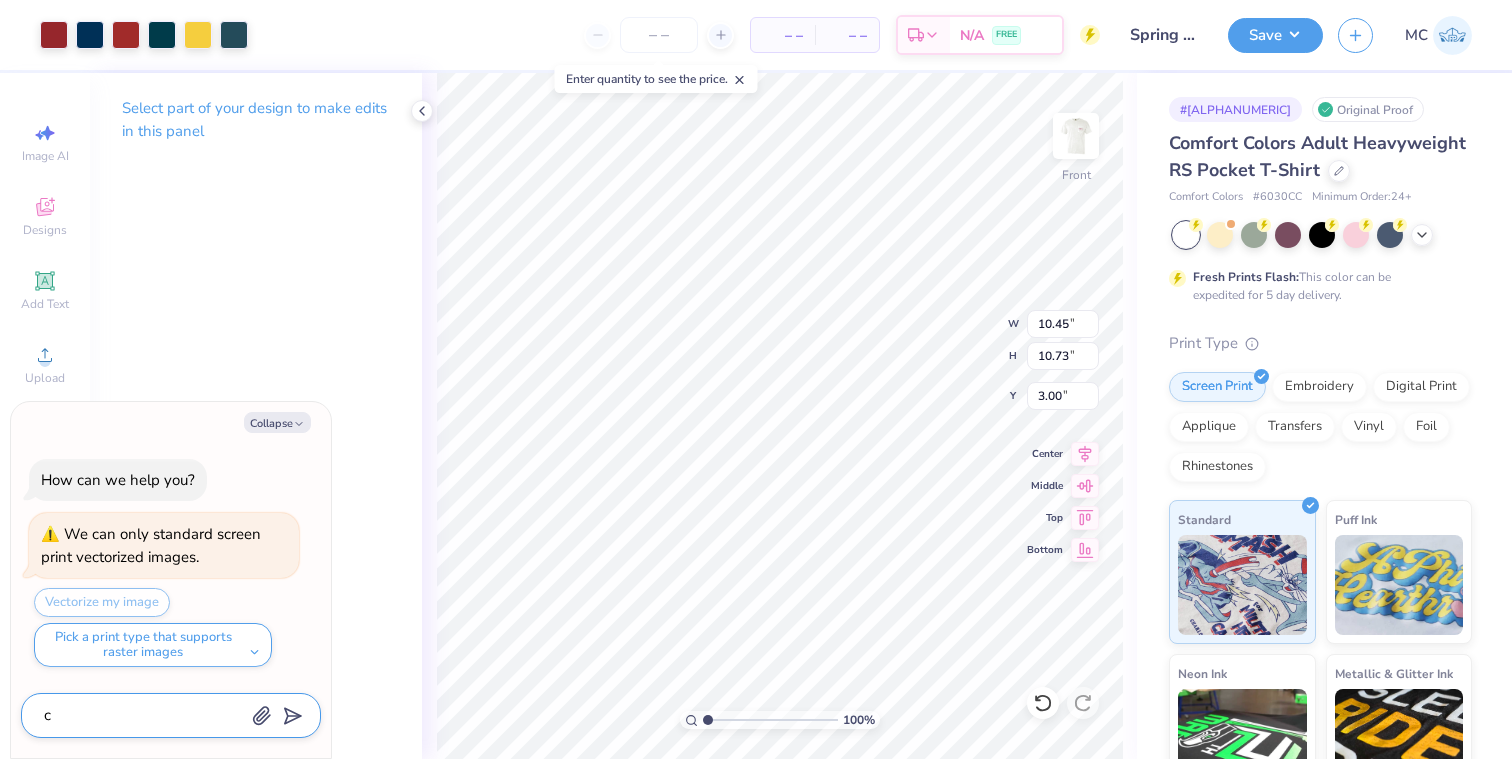 type on "ca" 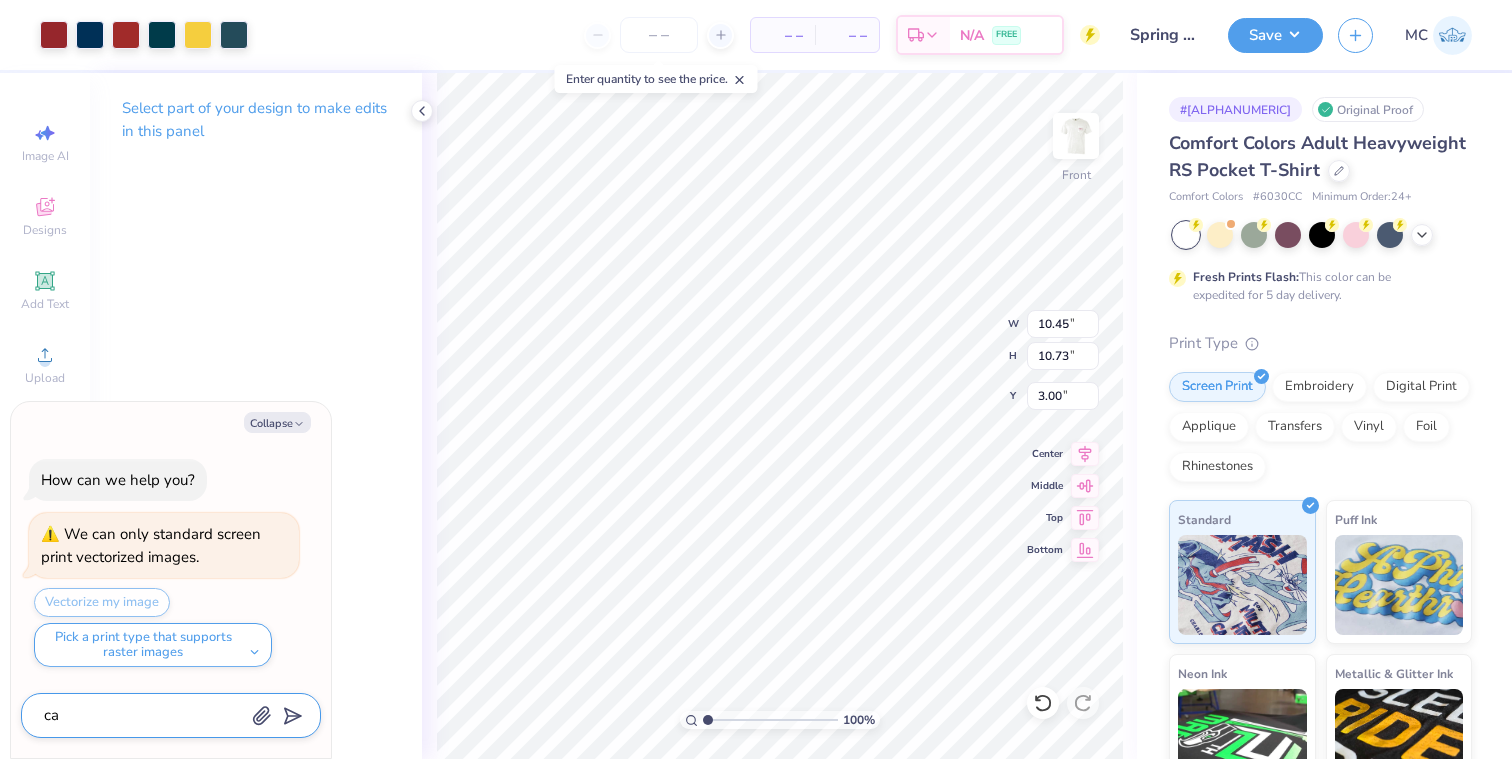 type on "can" 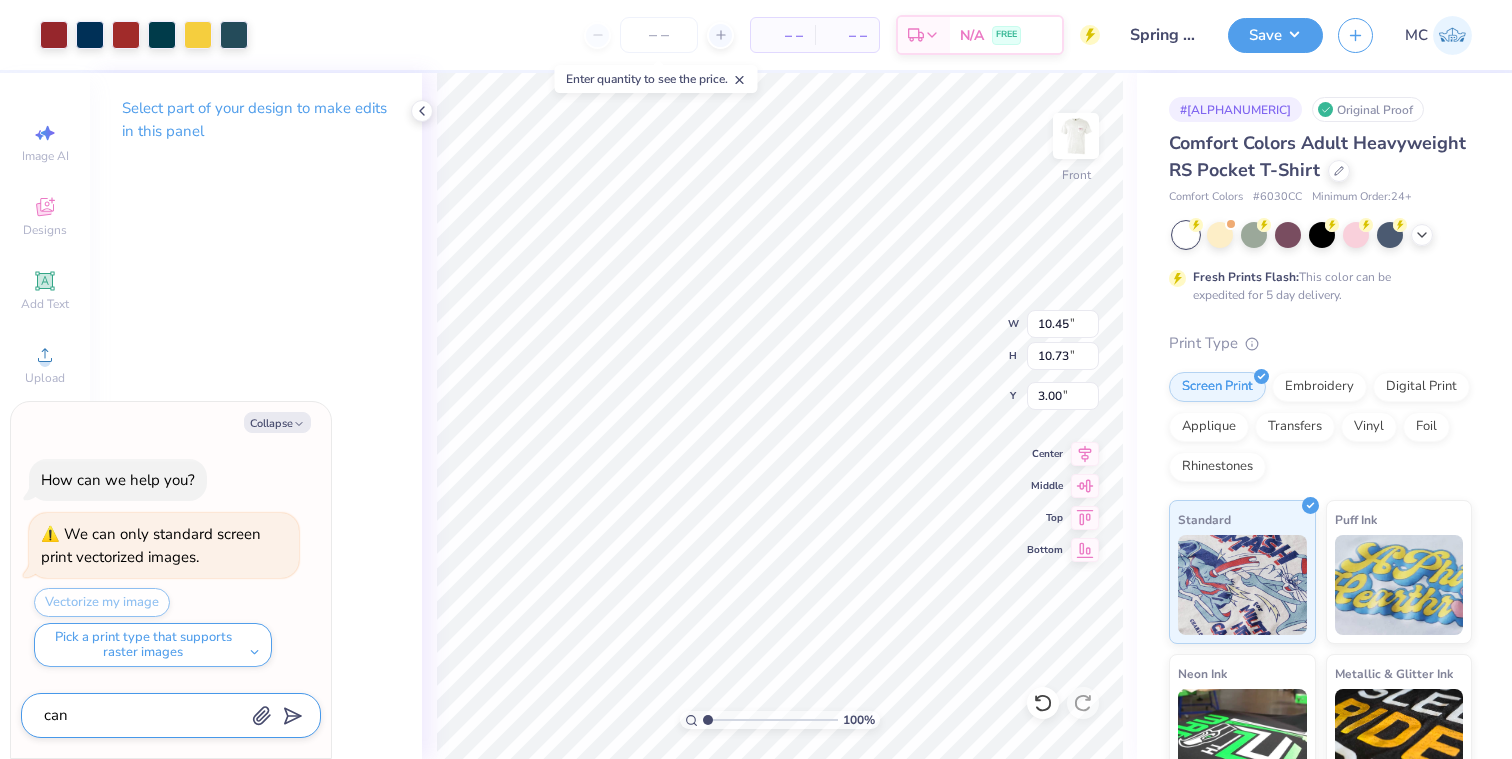 type on "can" 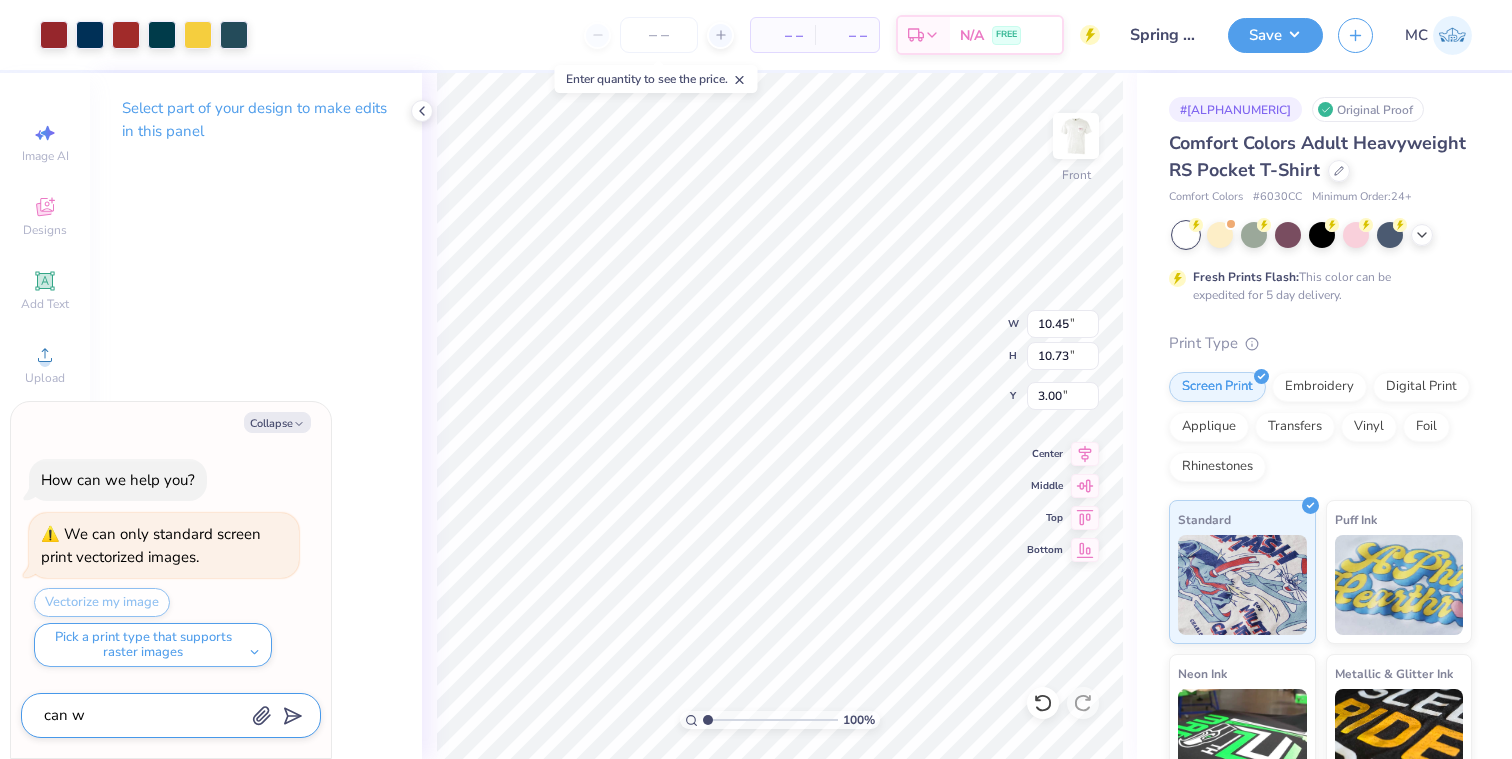 type on "can we" 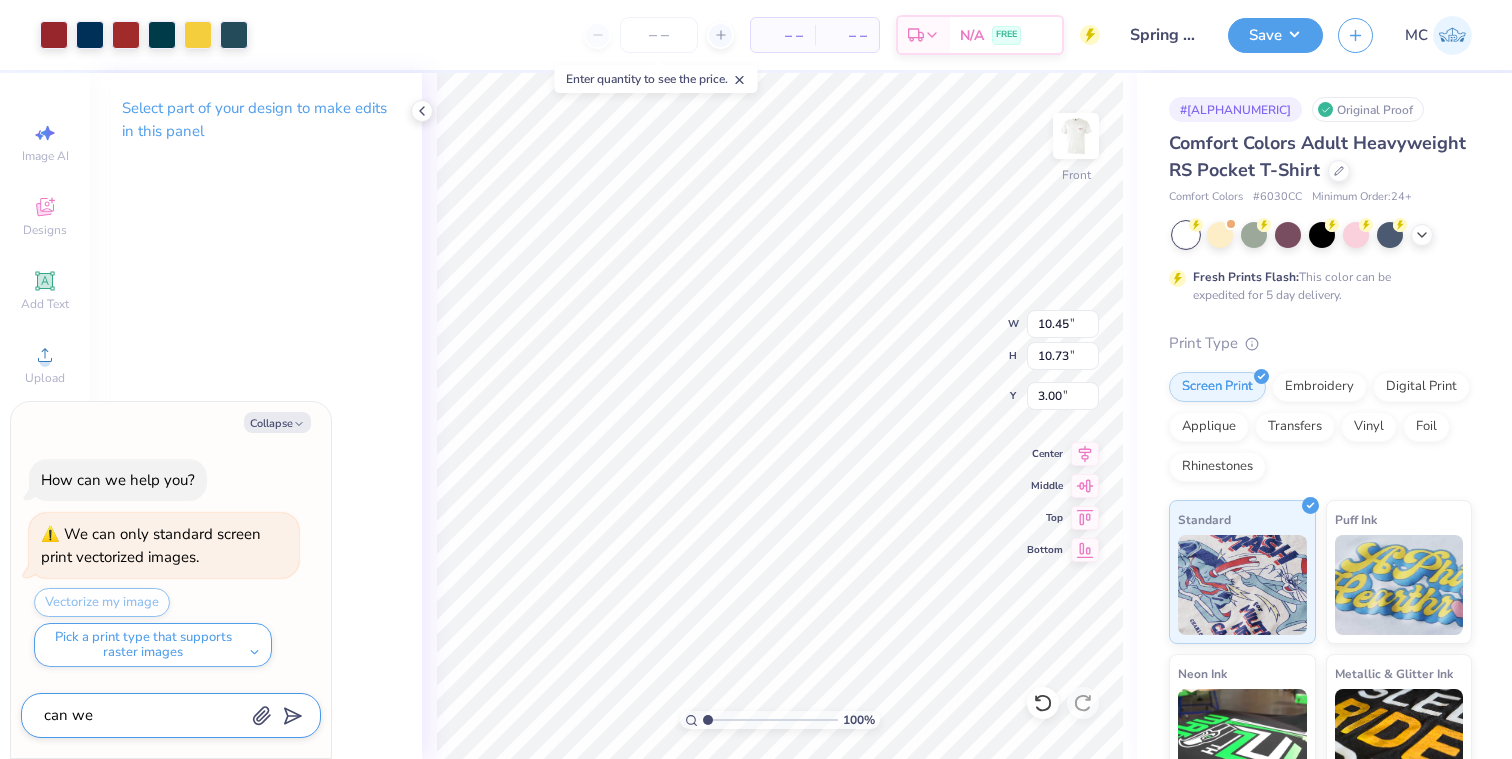 type on "can we" 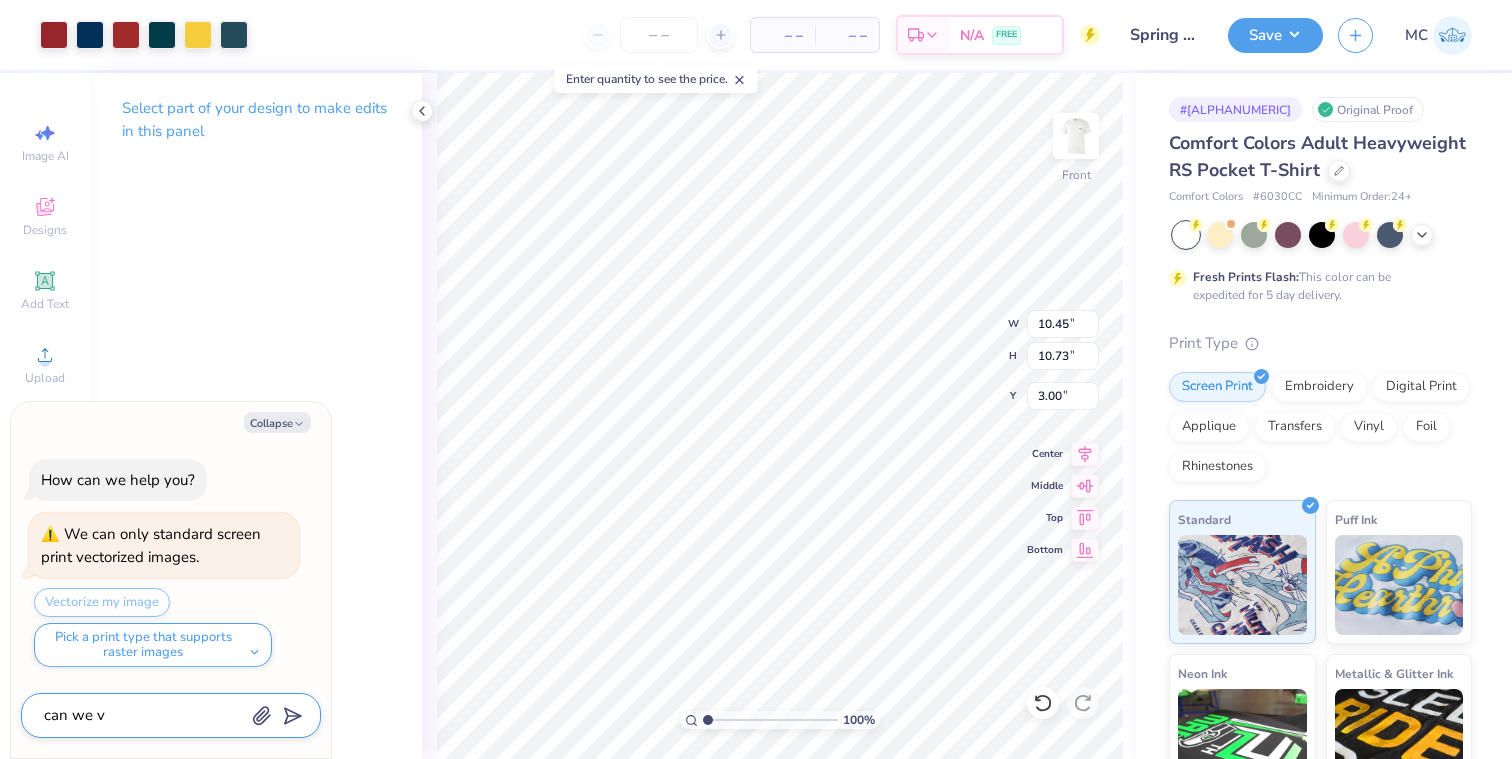 type on "can we ve" 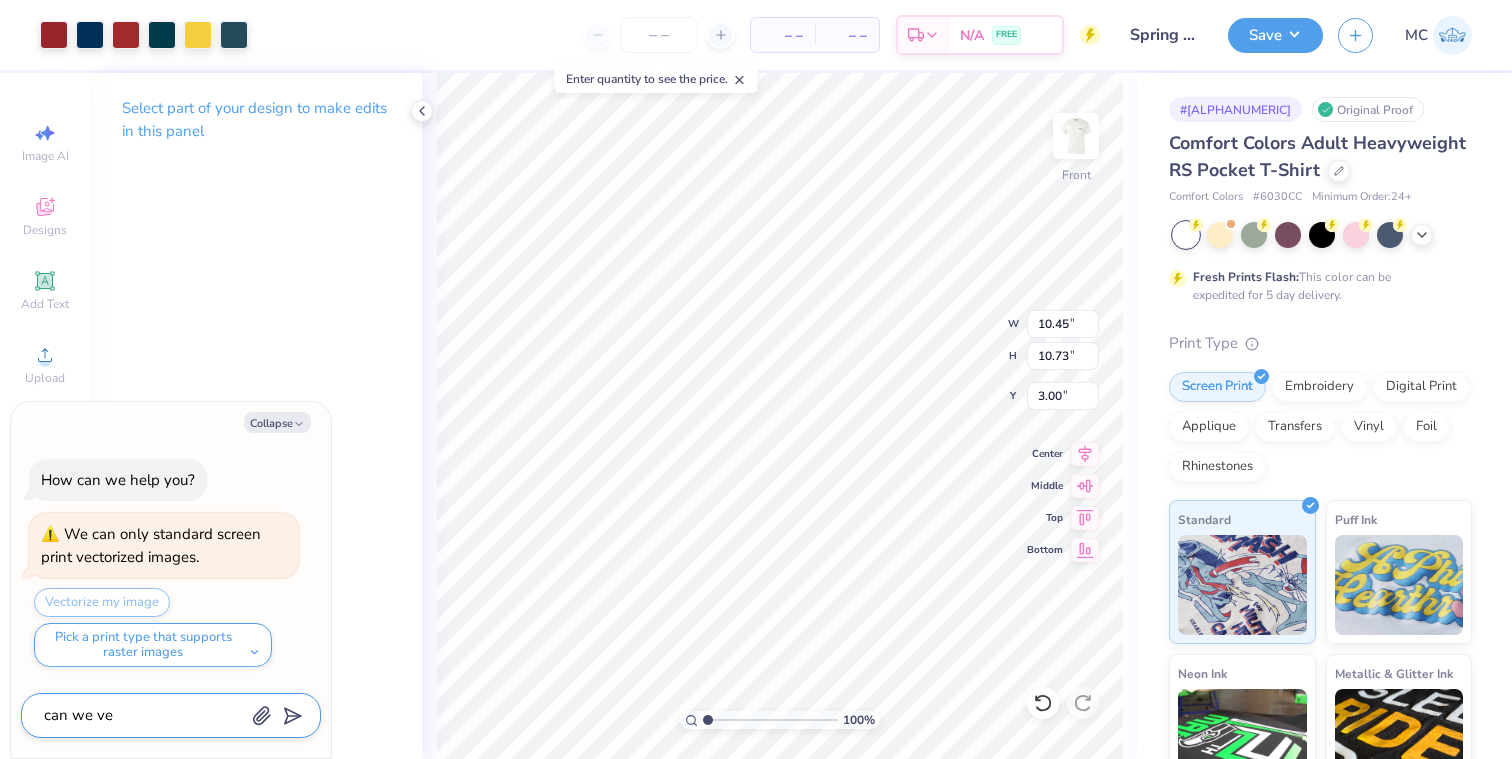 type on "can we vec" 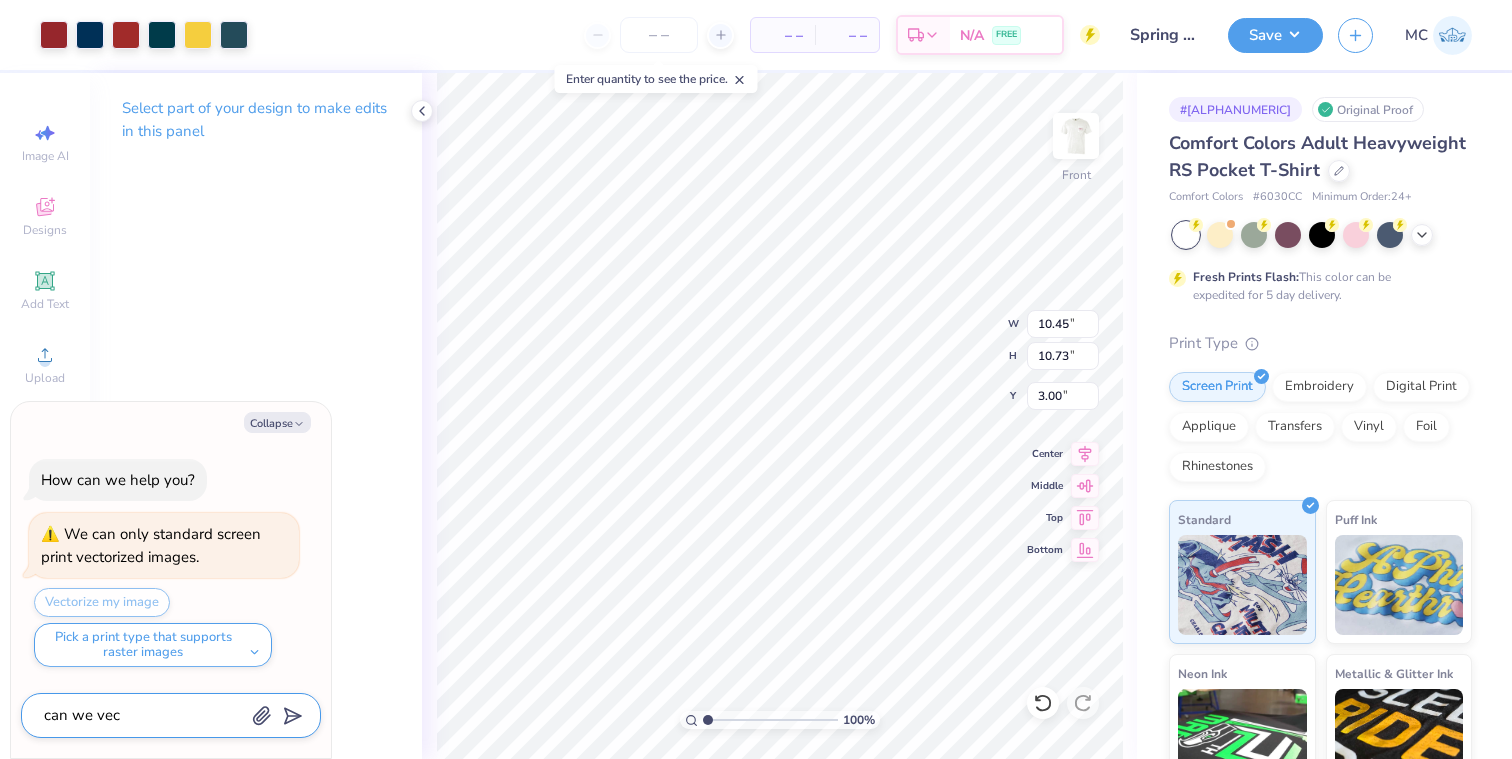 type on "can we vect" 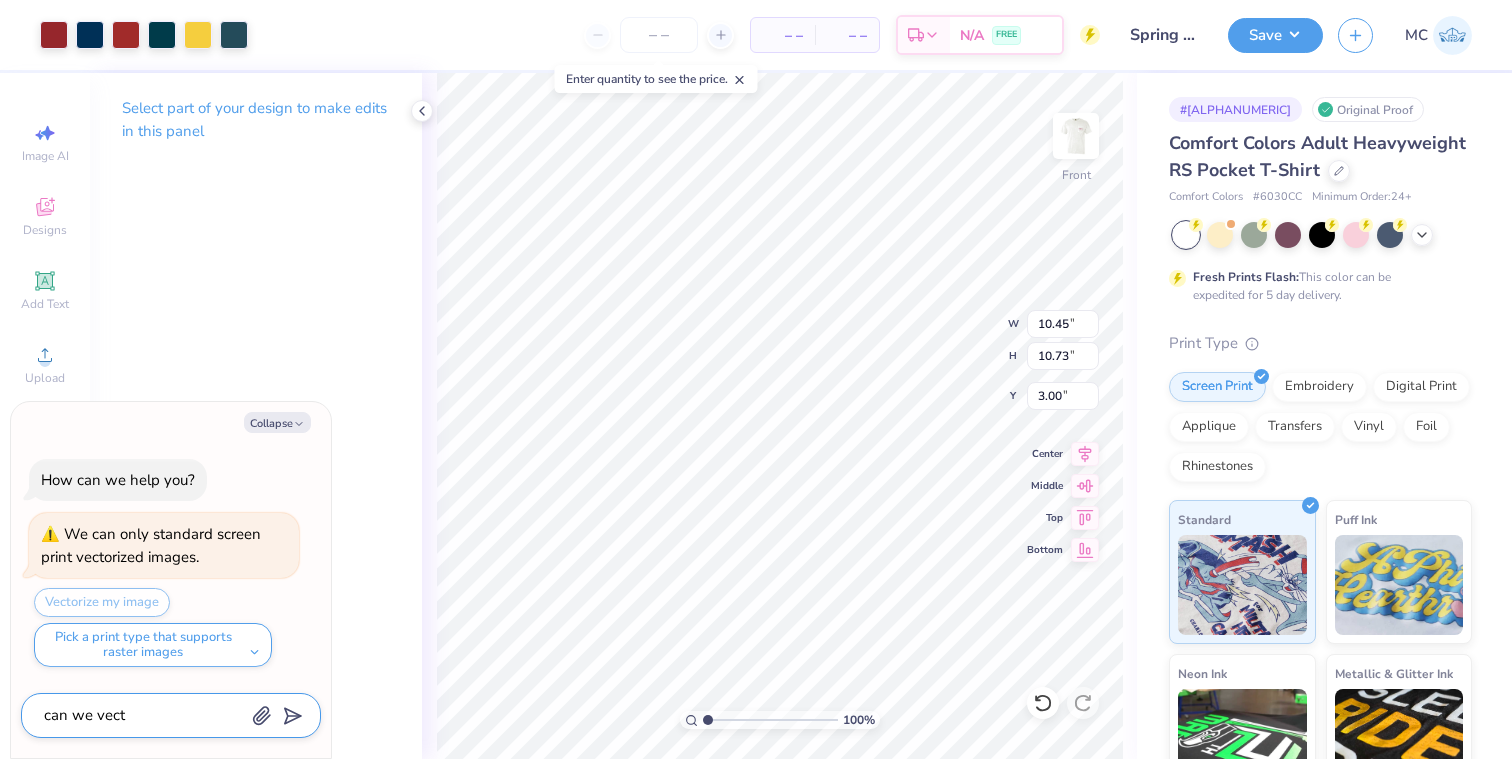 type on "can we vecto" 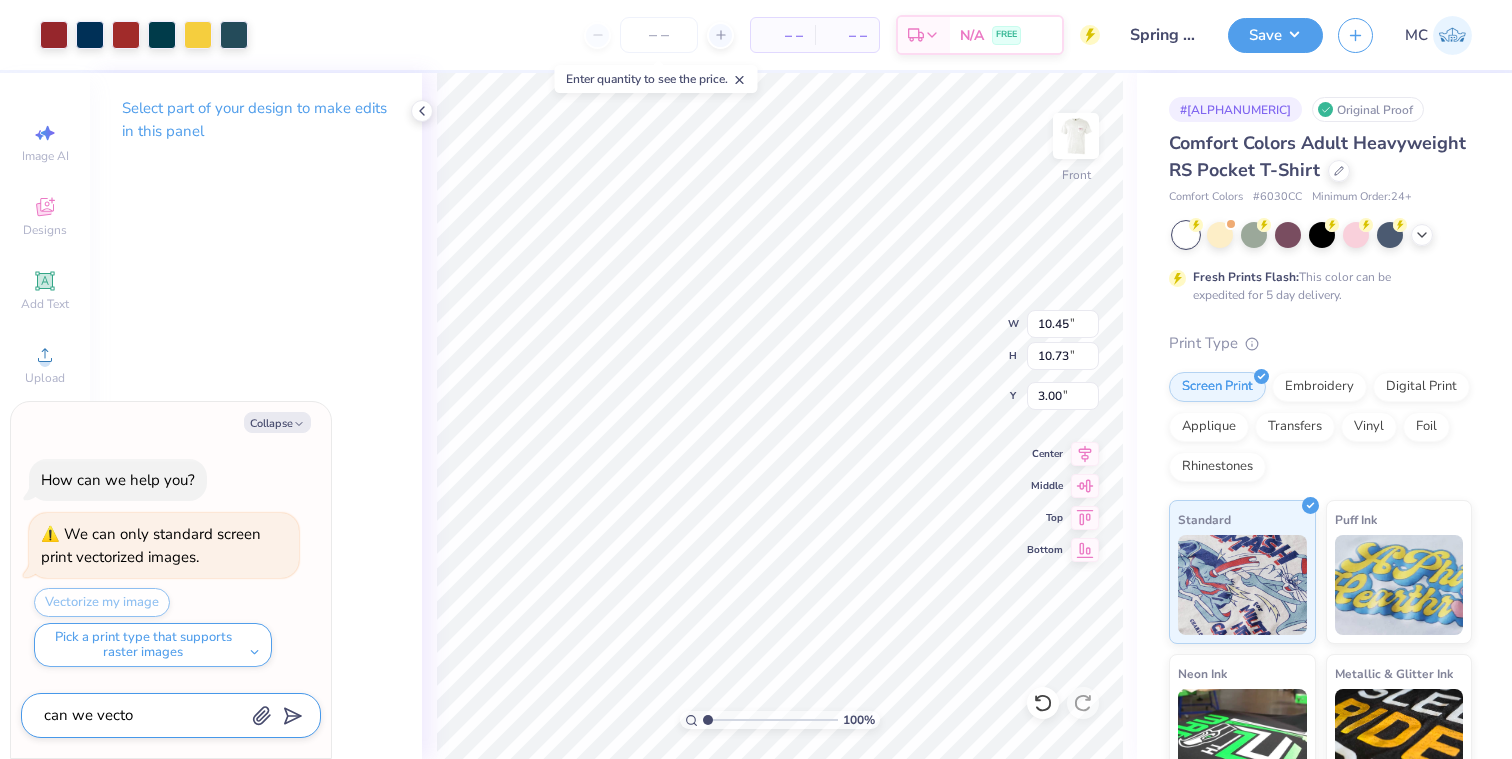 type on "can we vector" 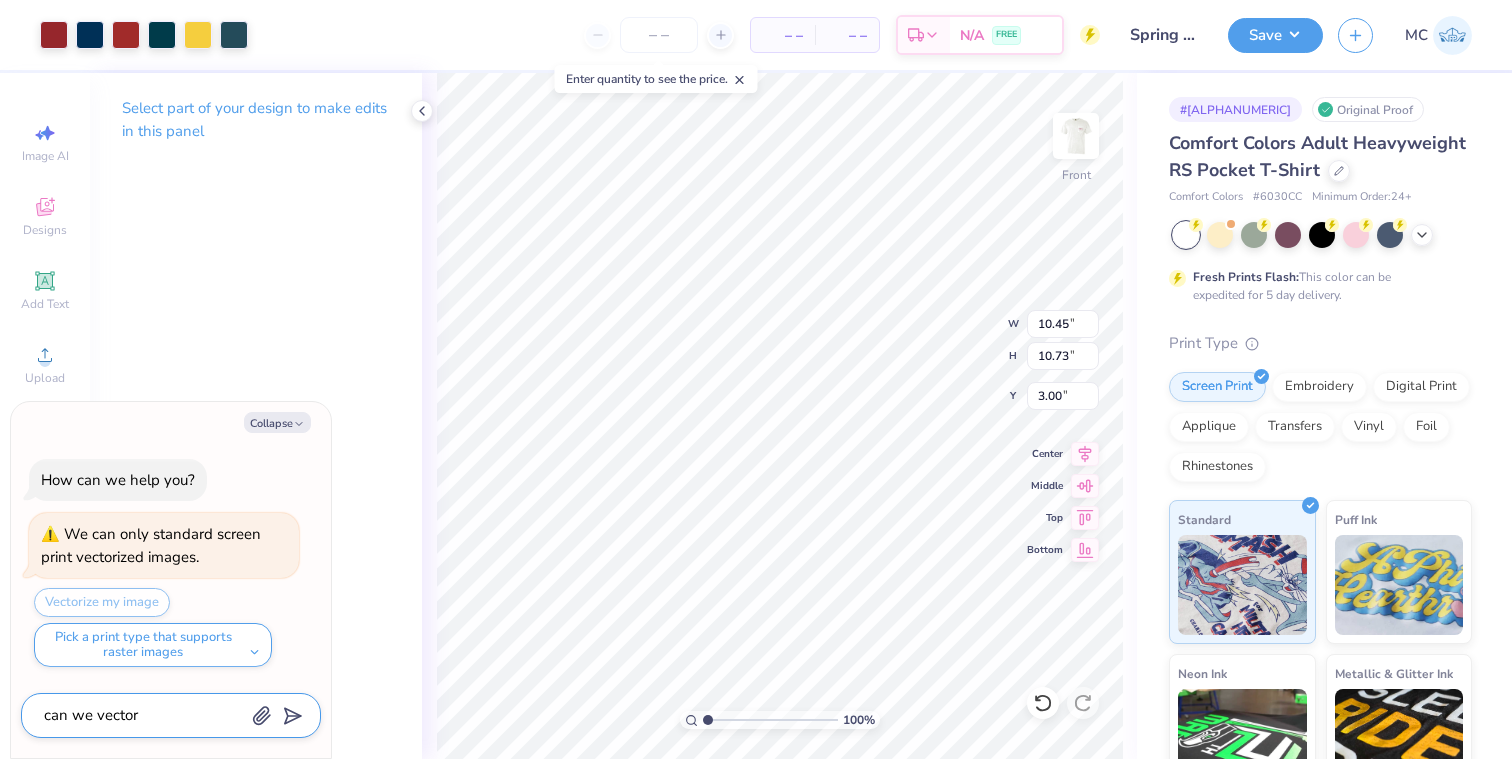 type on "can we vectori" 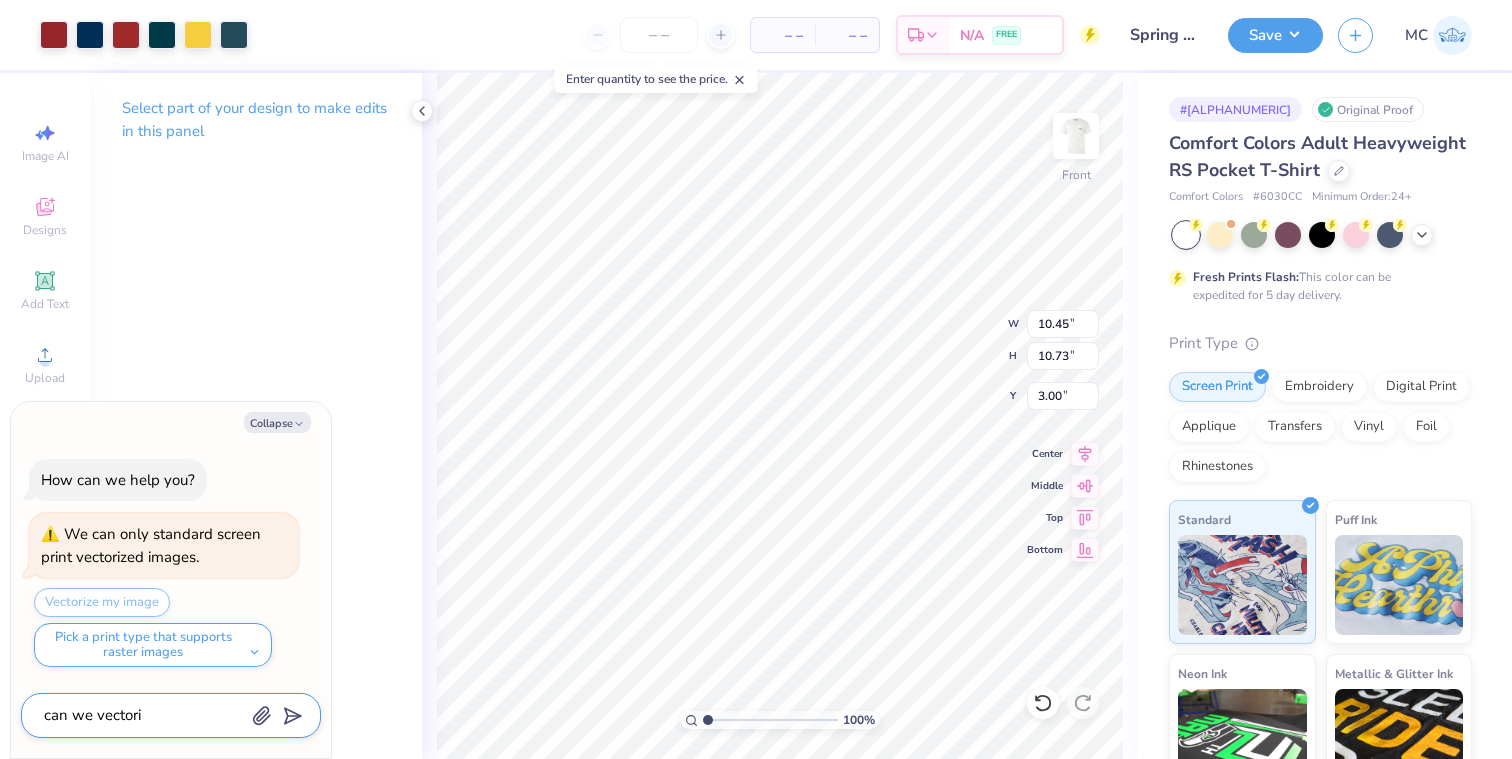 type on "can we vectoriz" 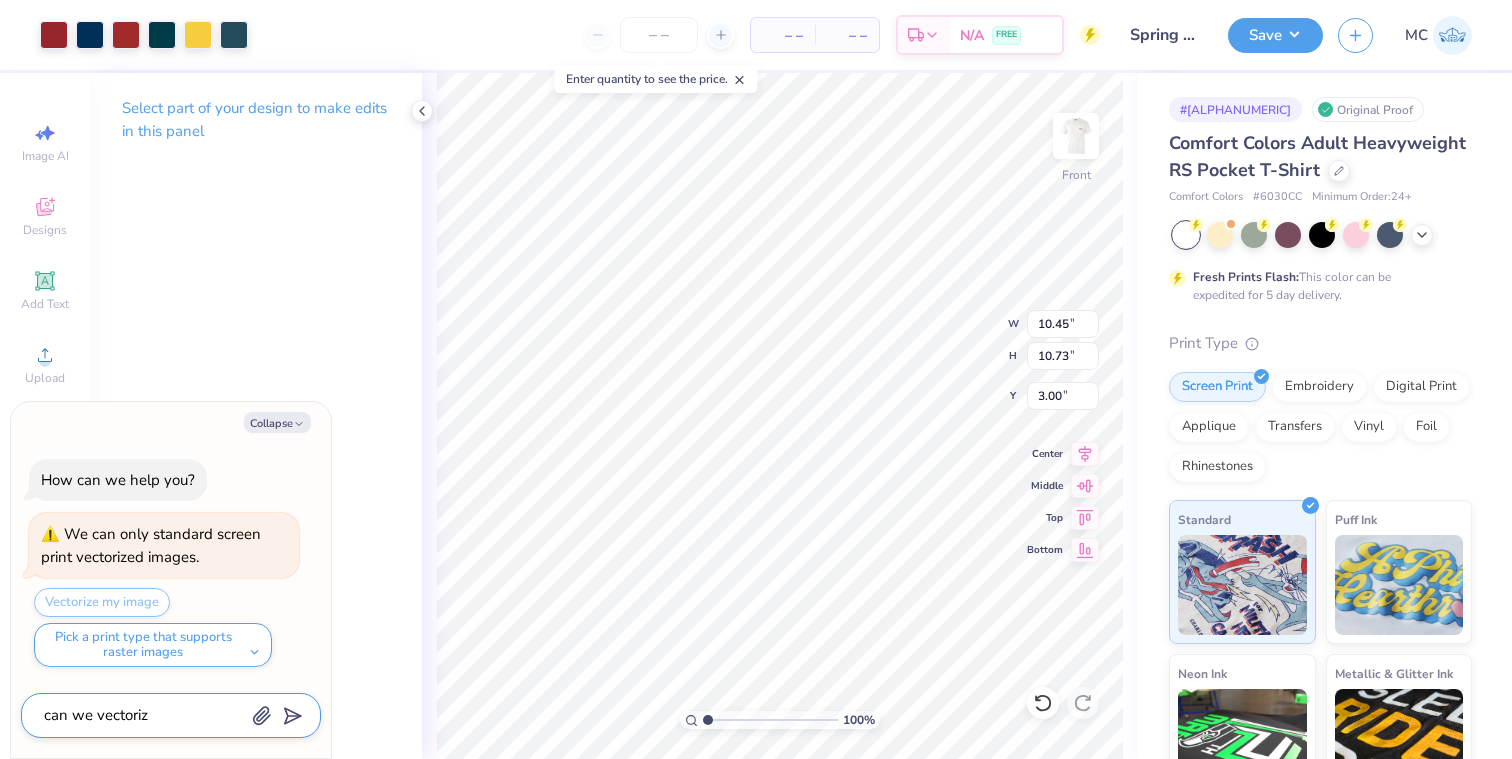 type on "can we vectorize" 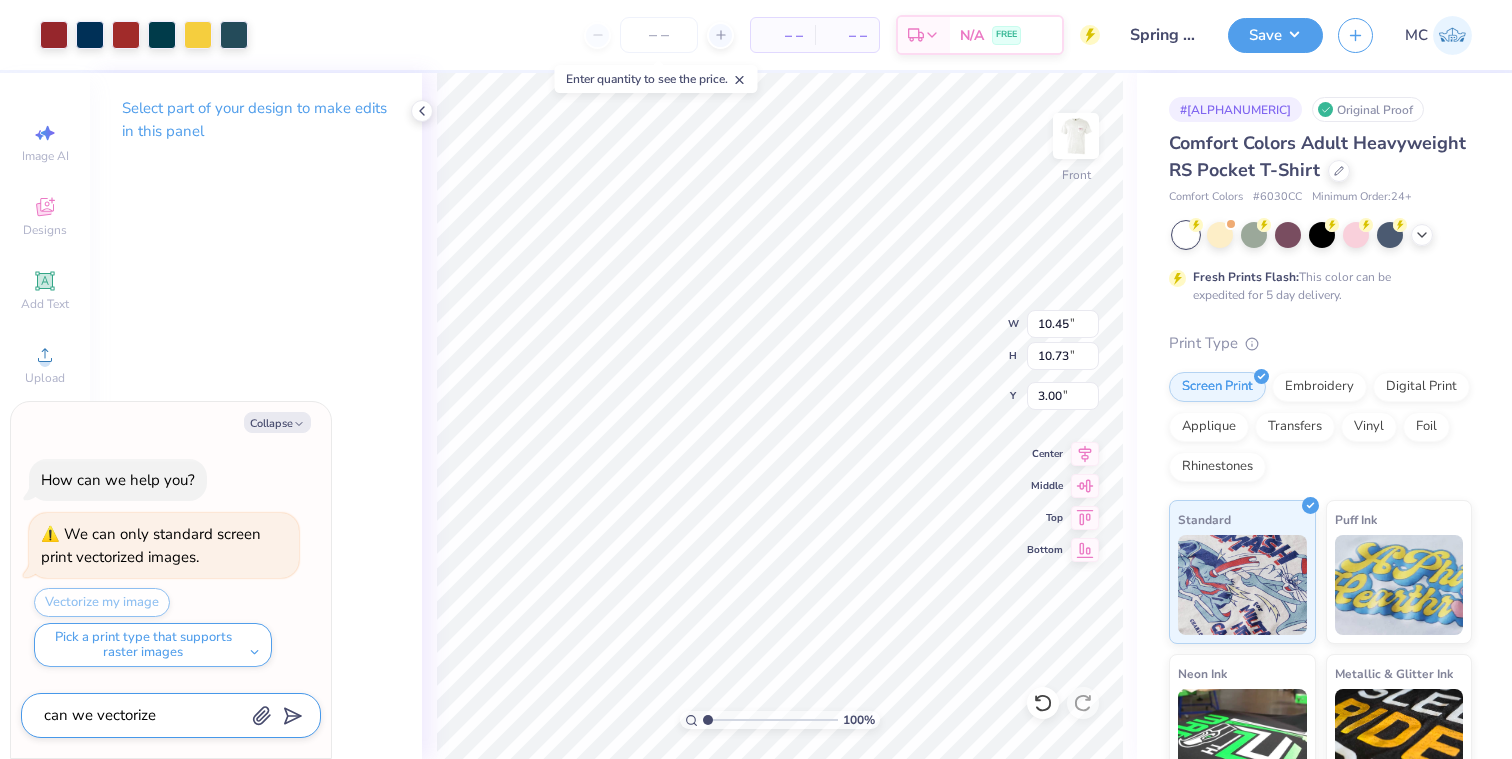type on "can we vectorize" 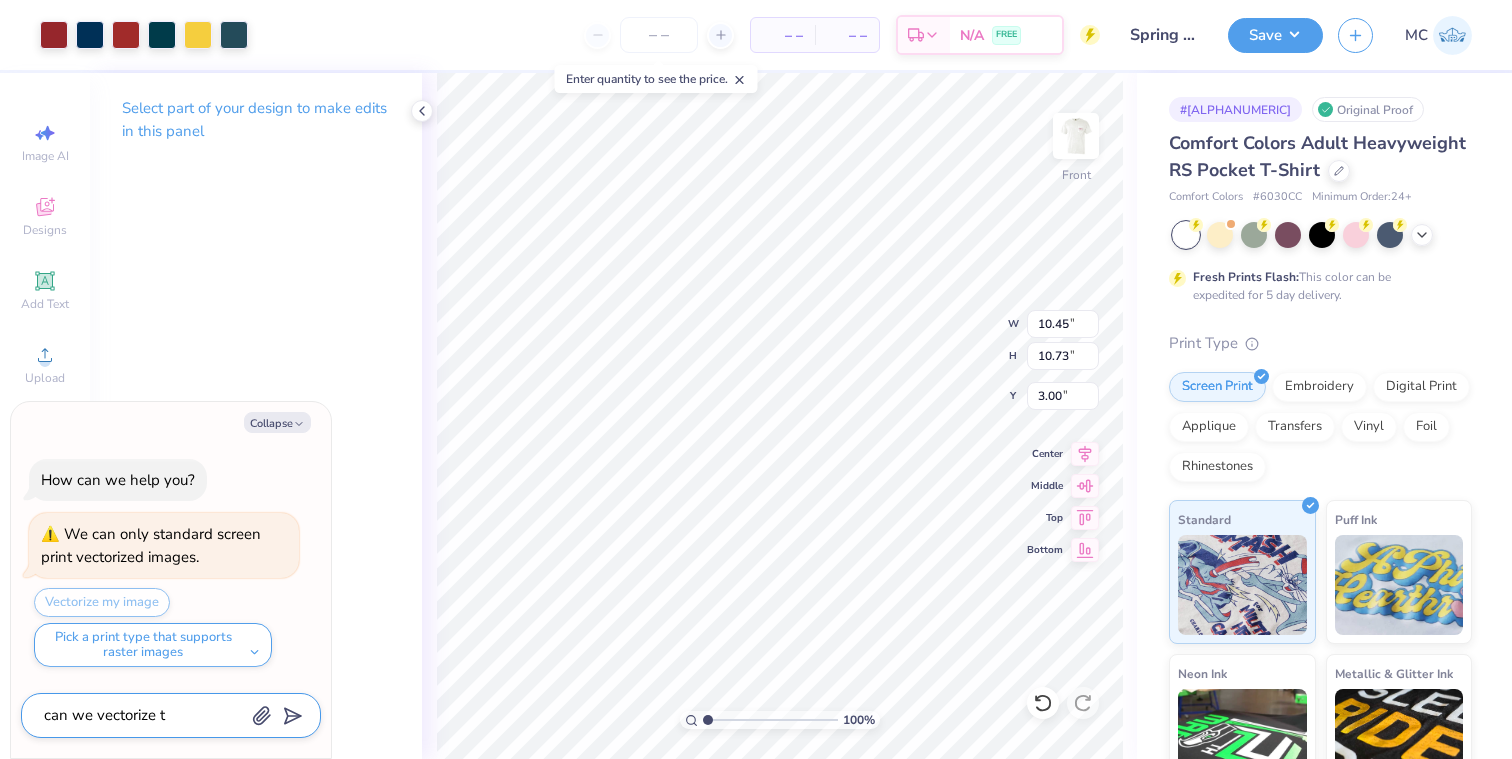 type on "can we vectorize th" 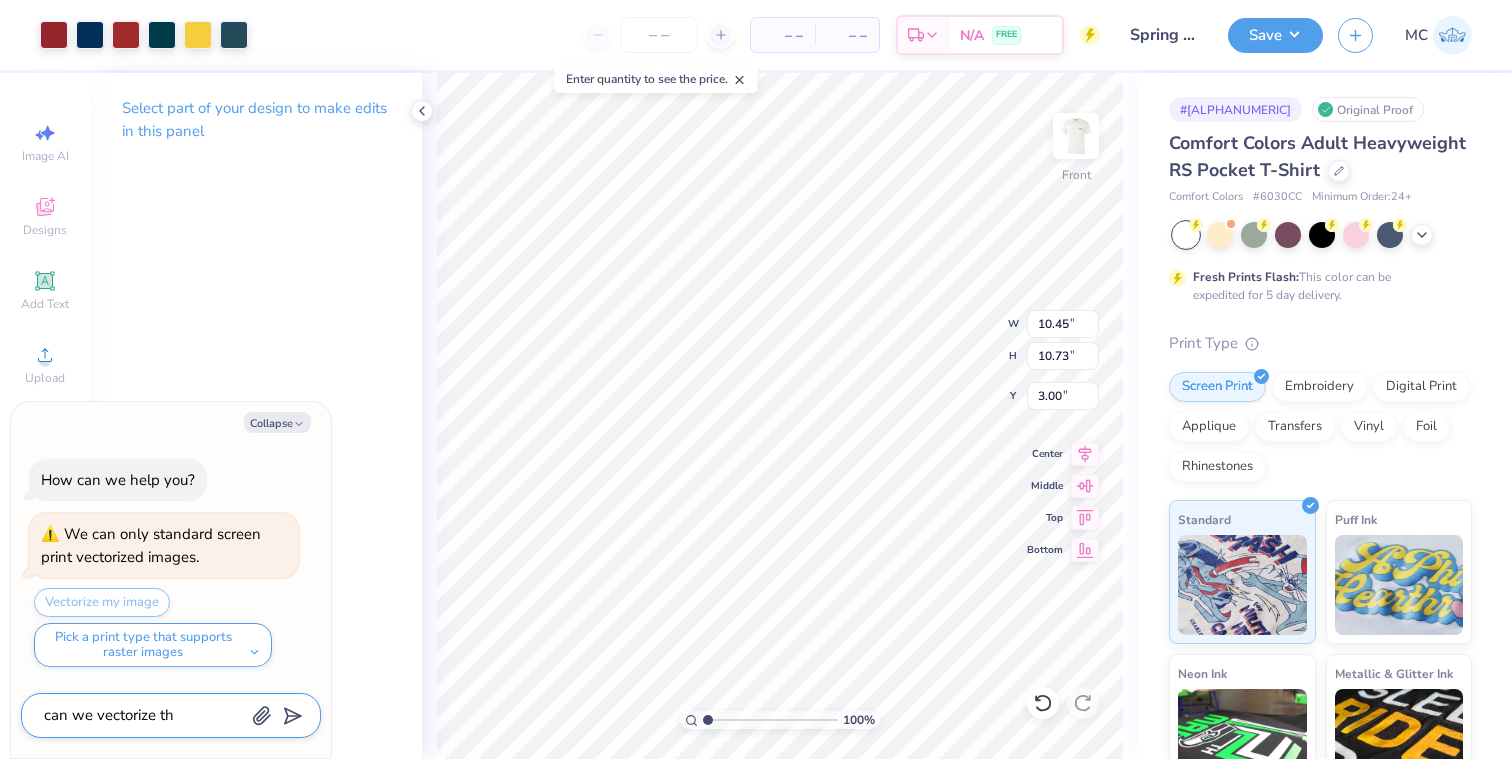 type on "x" 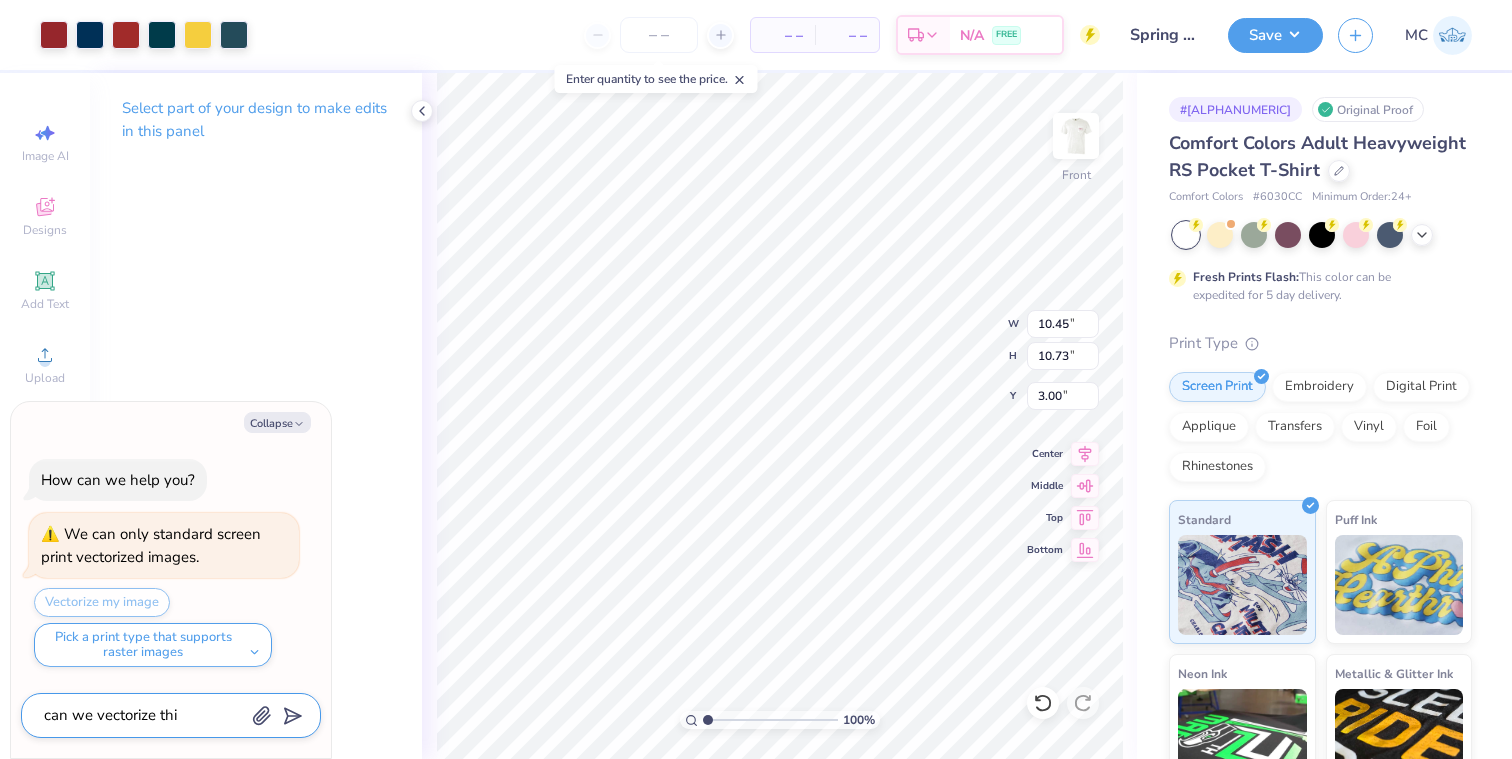 type on "can we vectorize this" 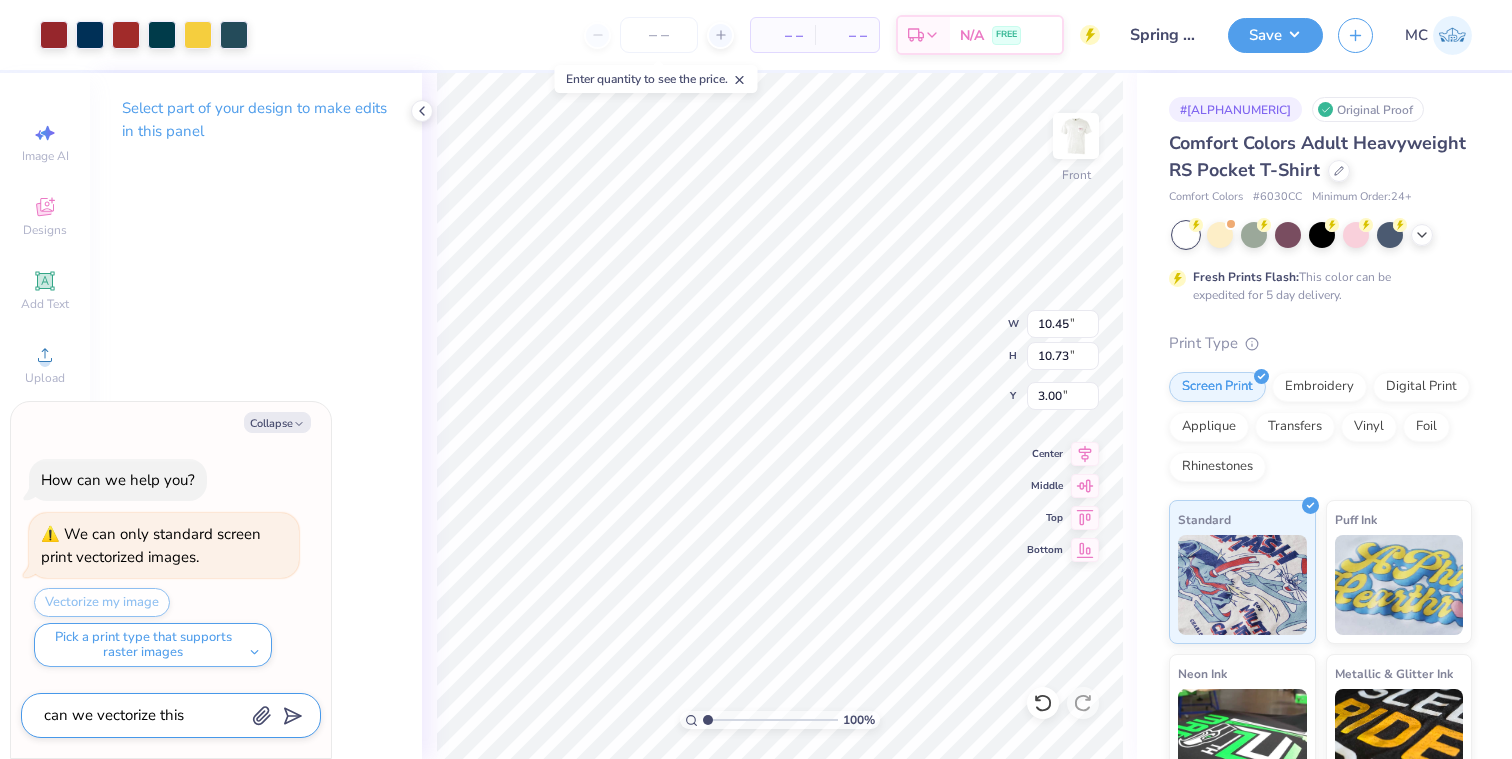 type on "can we vectorize this?" 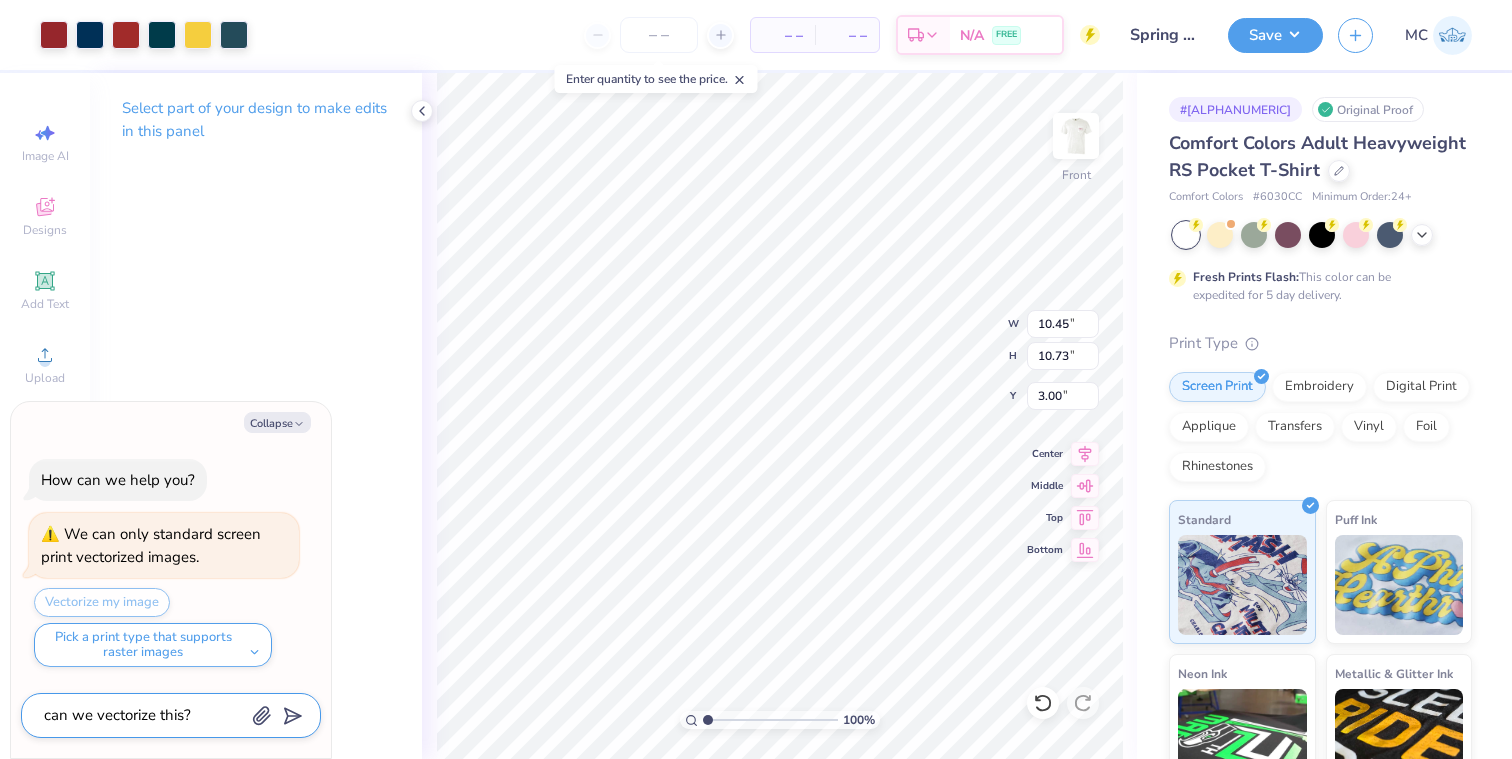 type on "can we vectorize this?" 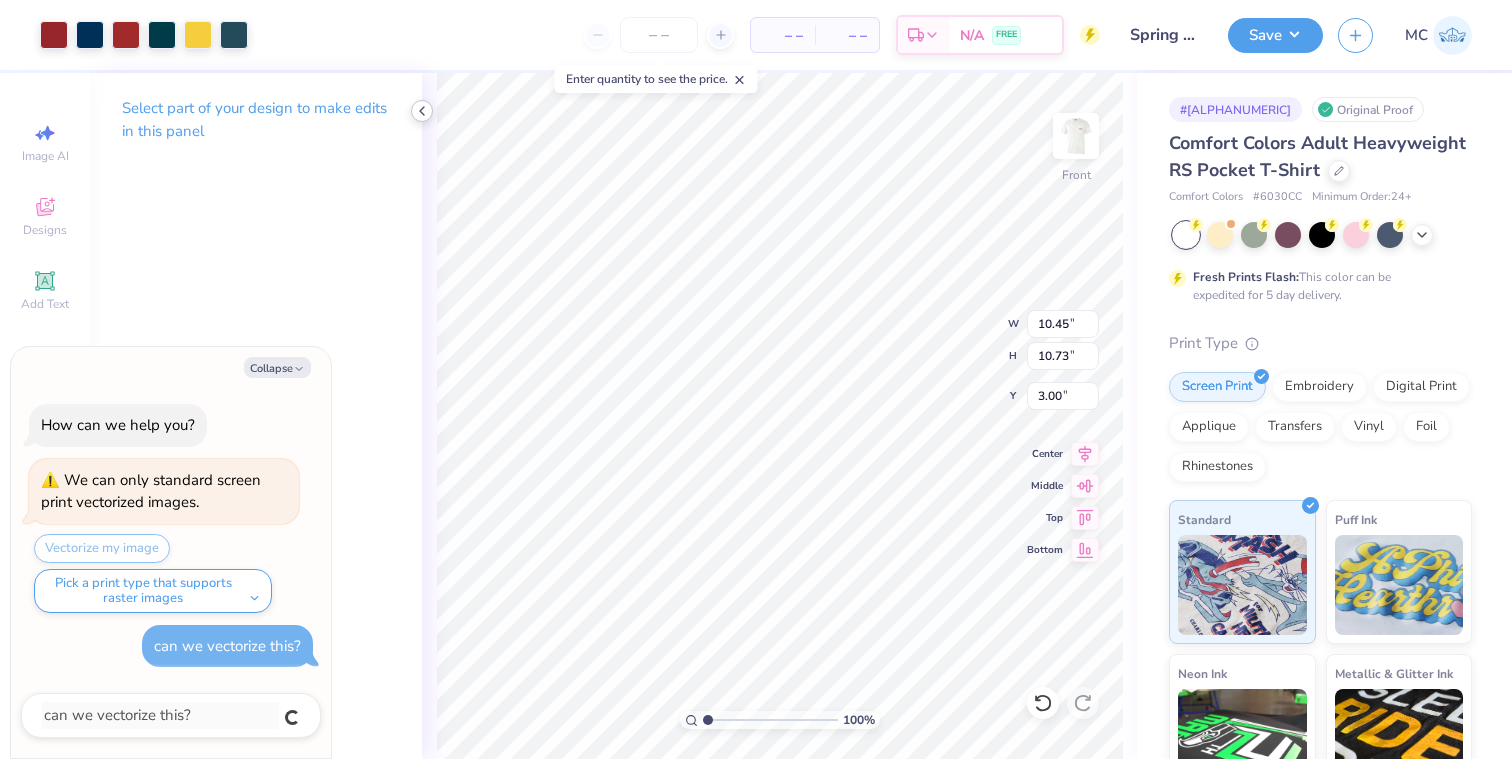 click 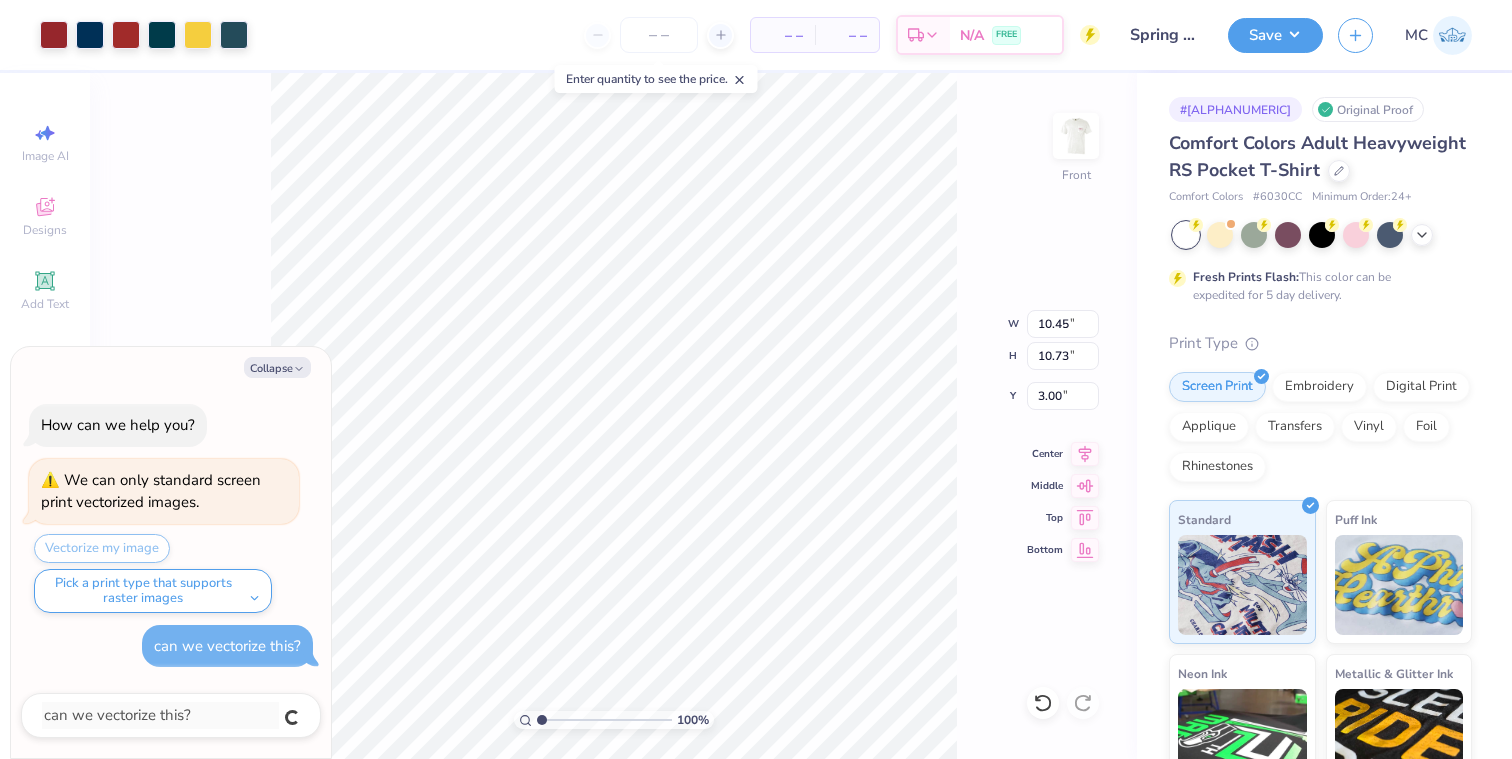 type on "x" 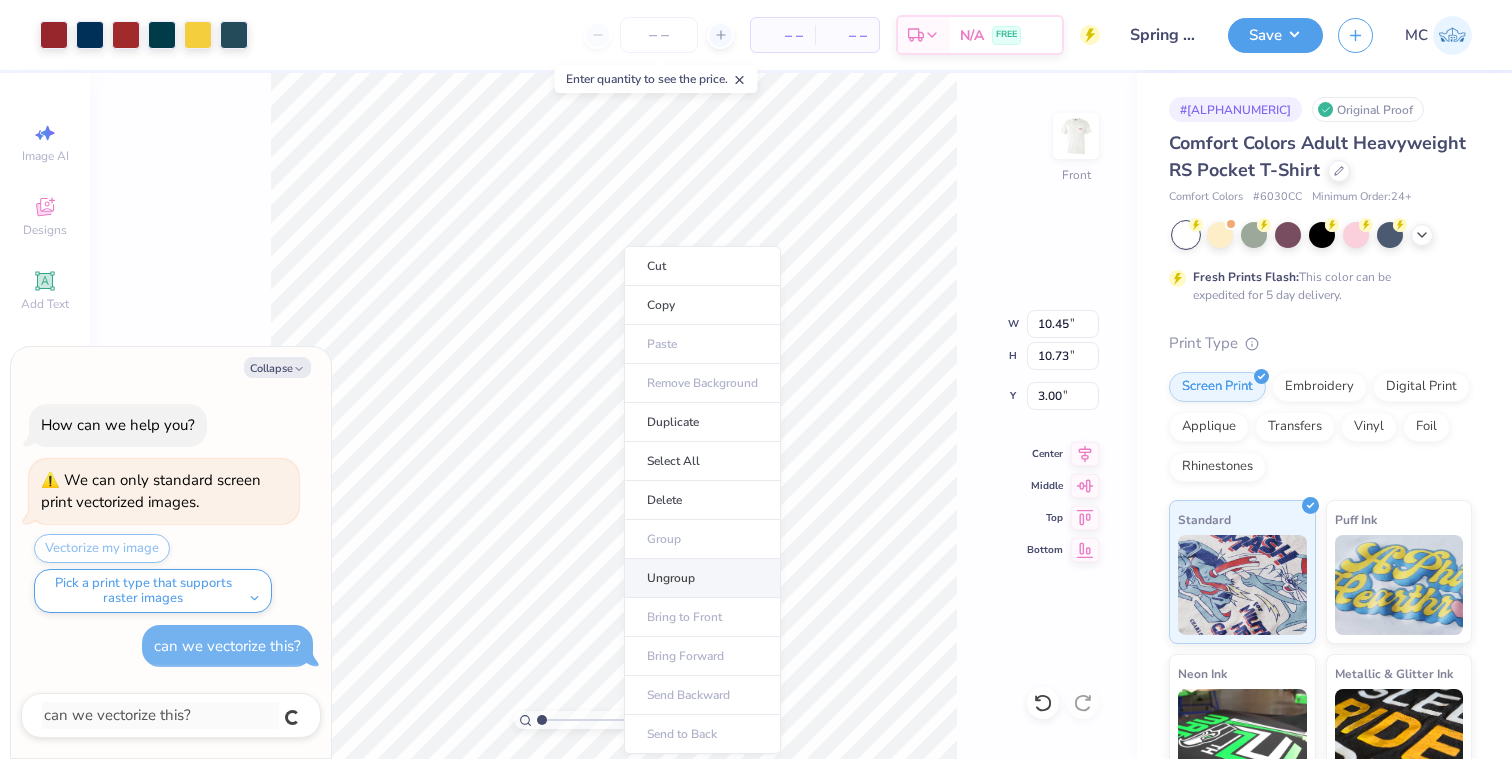 type 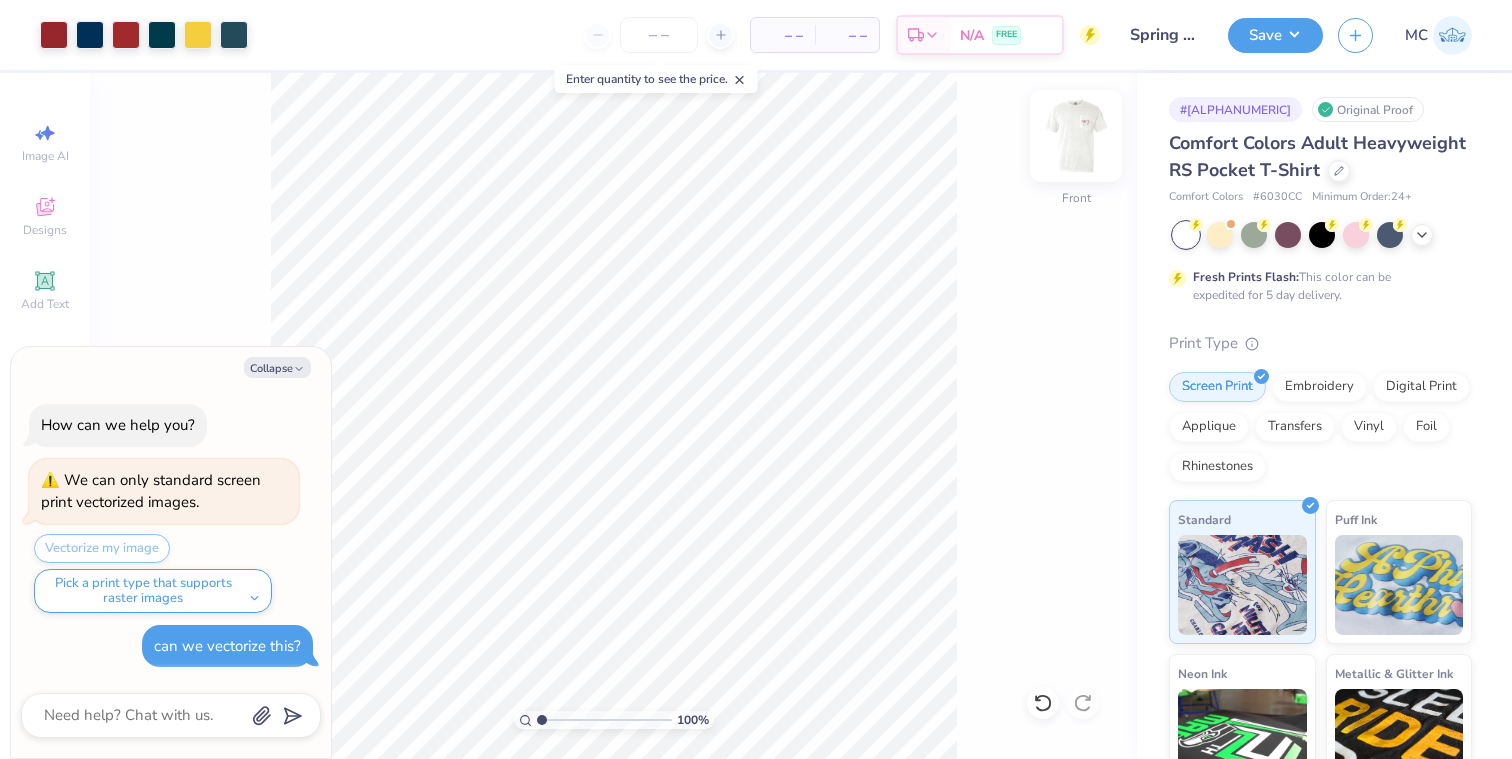 click at bounding box center (1076, 136) 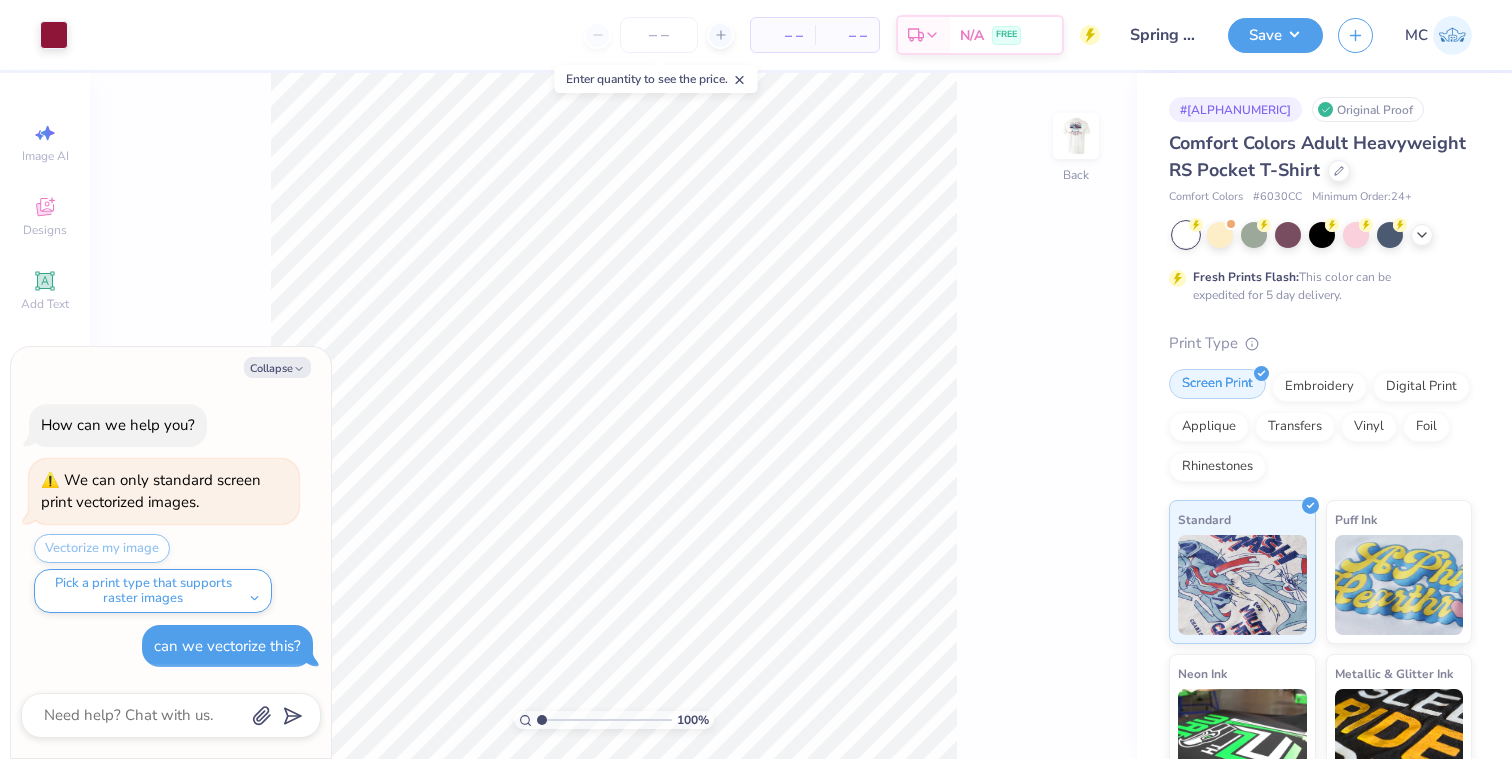 click on "Screen Print" at bounding box center (1217, 384) 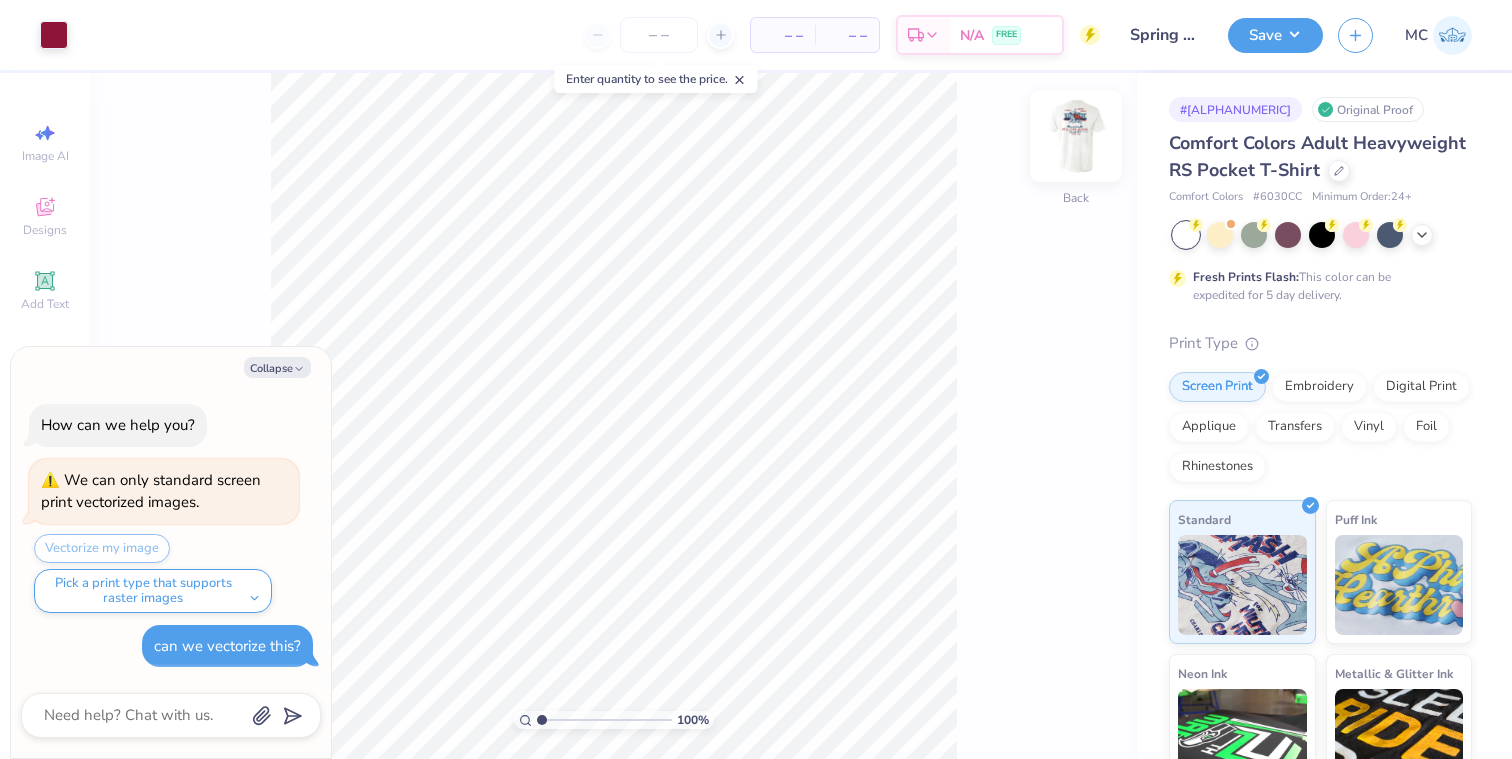 click at bounding box center [1076, 136] 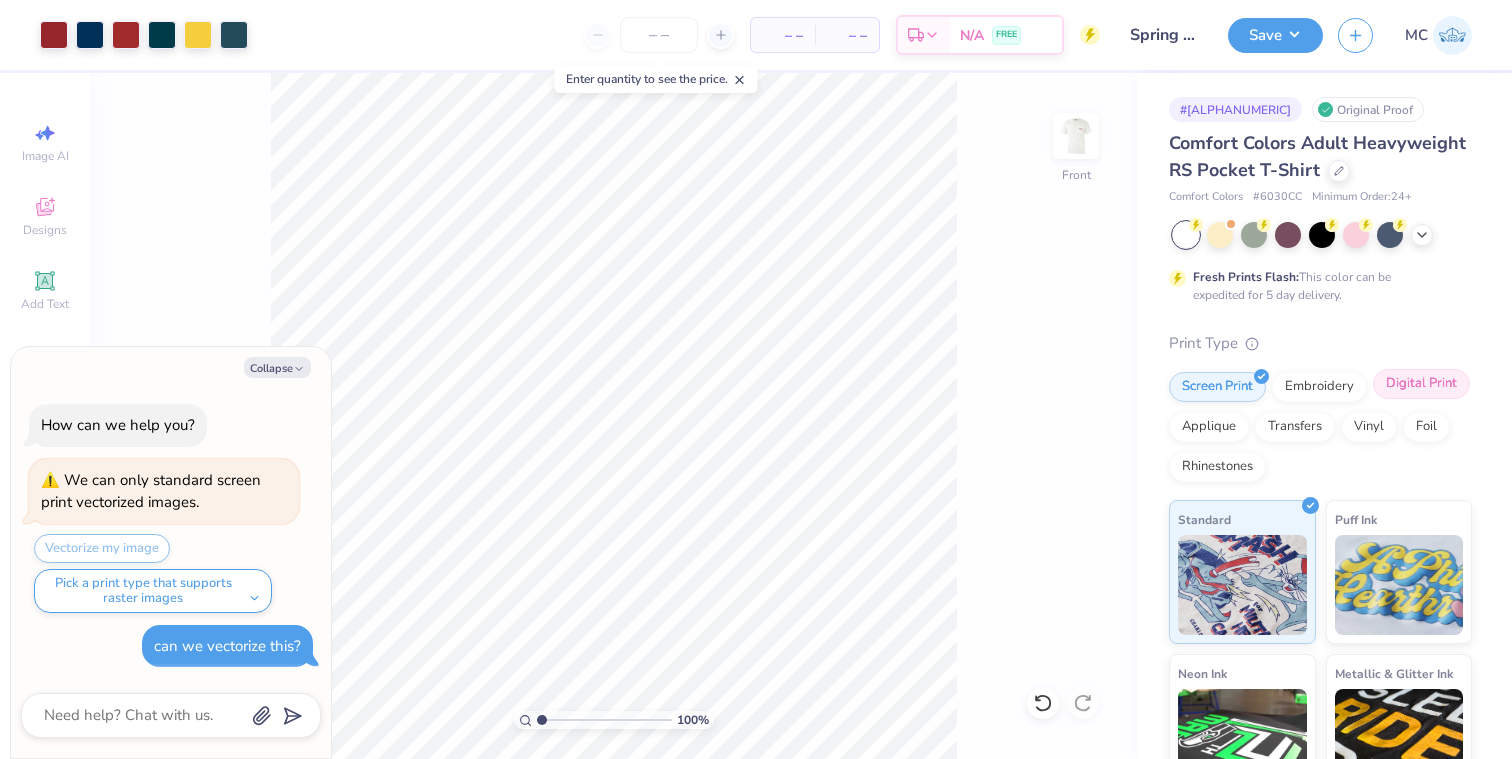 click on "Digital Print" at bounding box center [1421, 384] 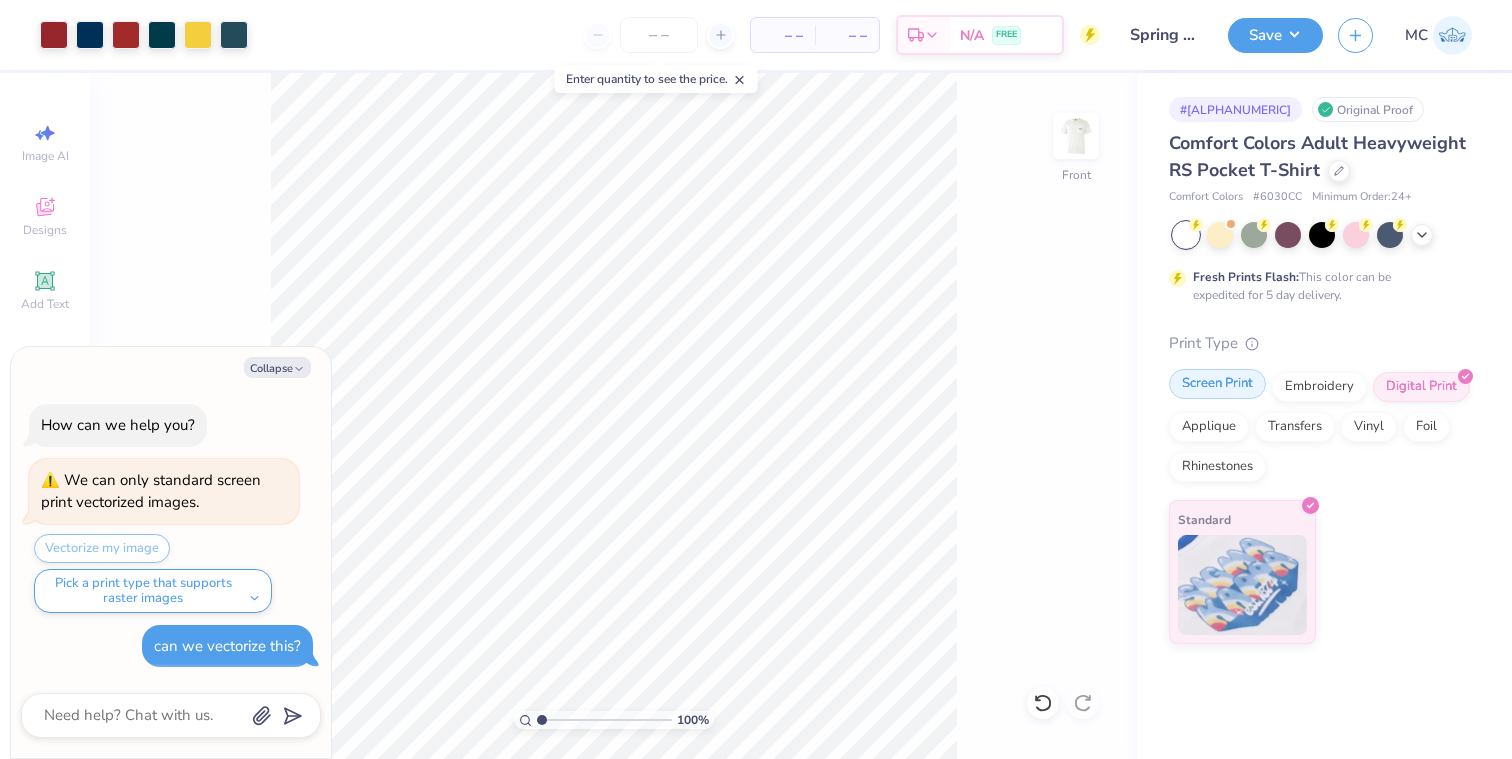 click on "Screen Print" at bounding box center [1217, 384] 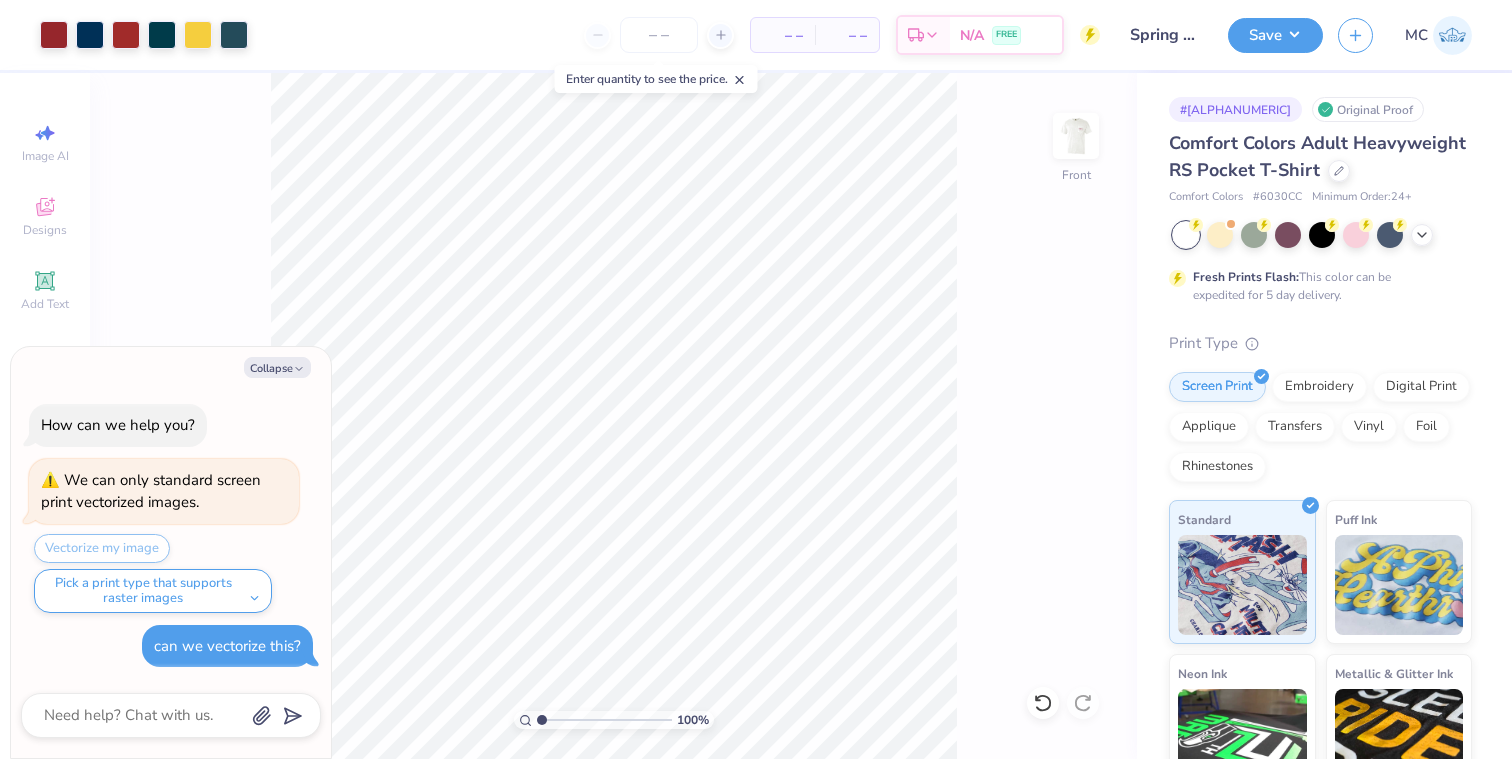 click on "100  % Front" at bounding box center (613, 416) 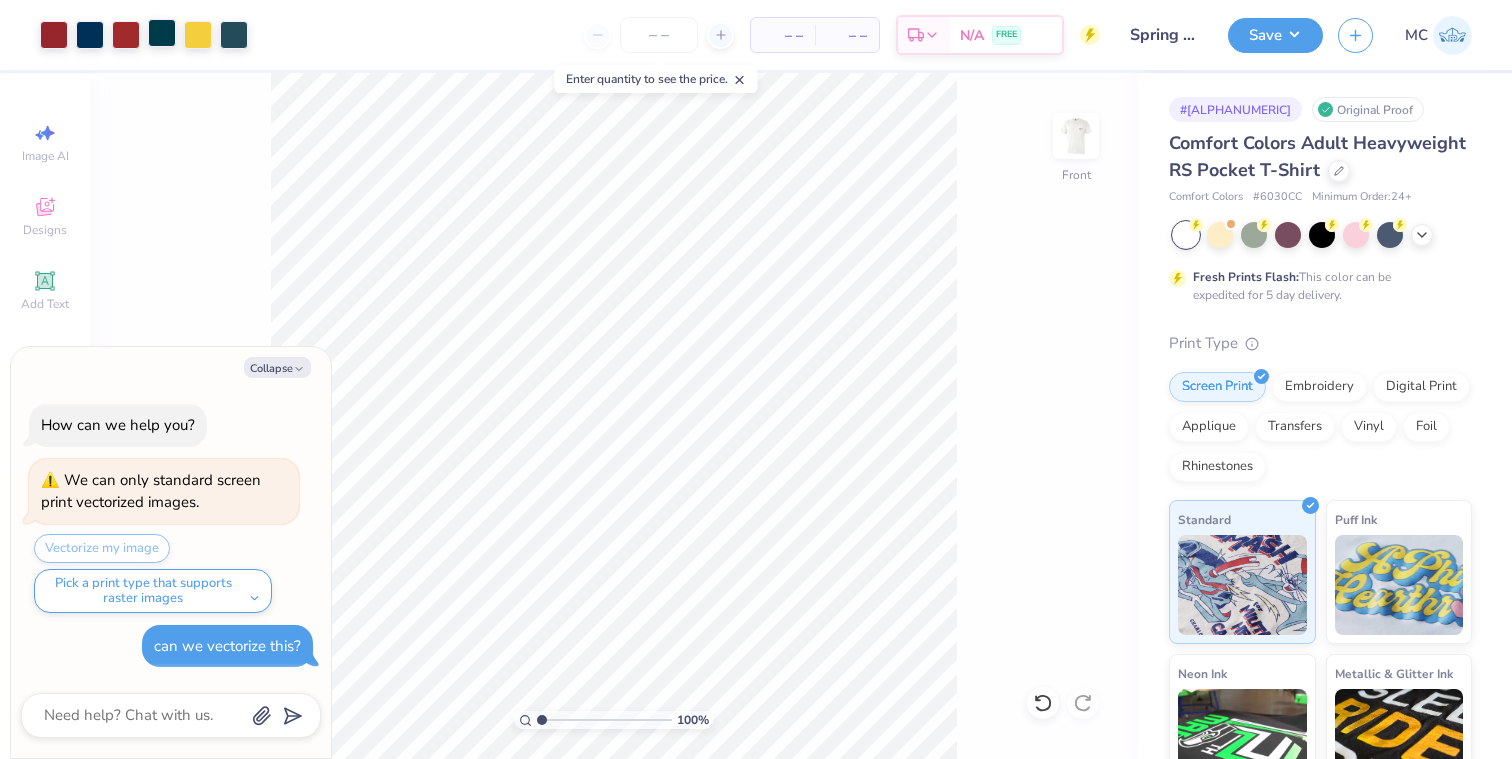 click at bounding box center (162, 33) 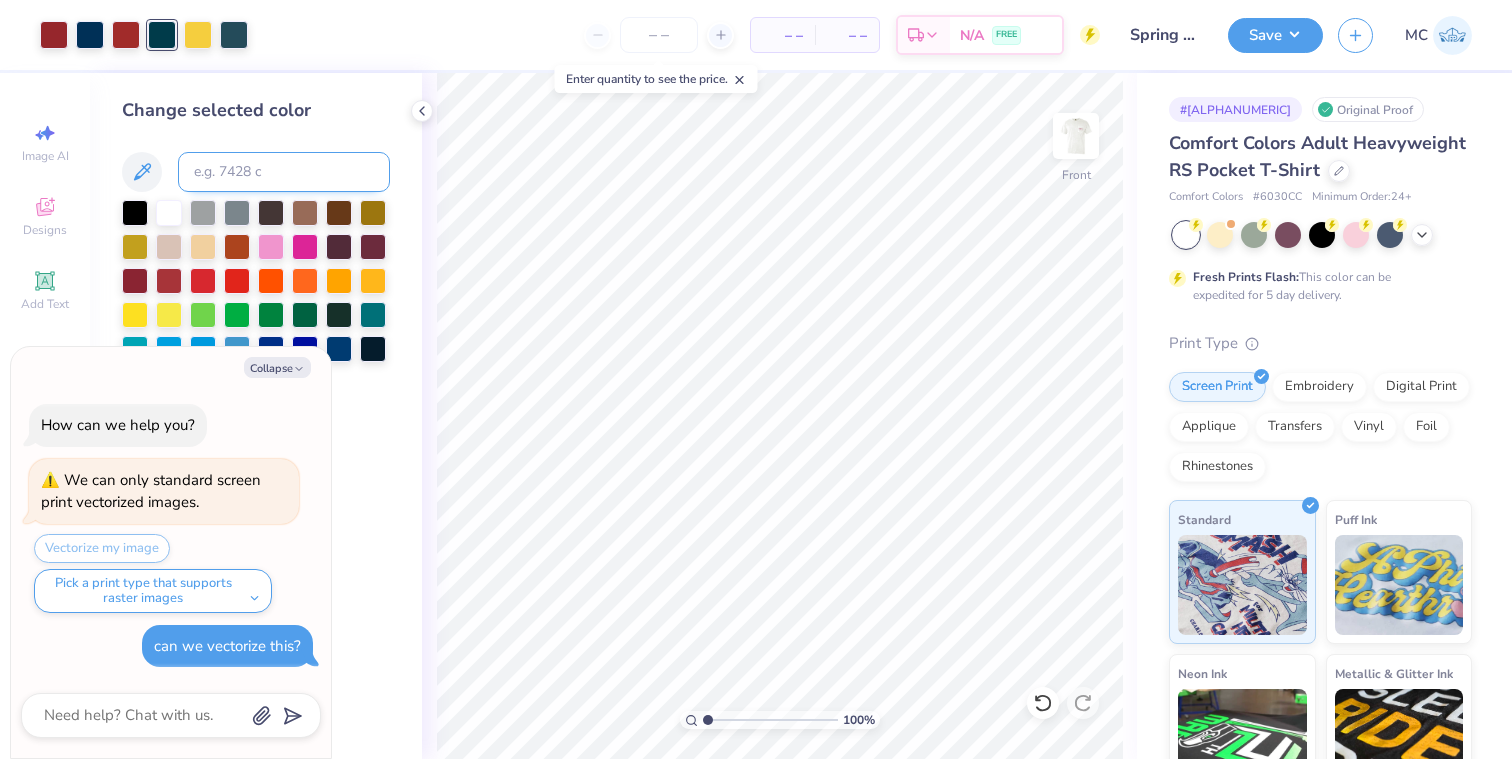 click at bounding box center [284, 172] 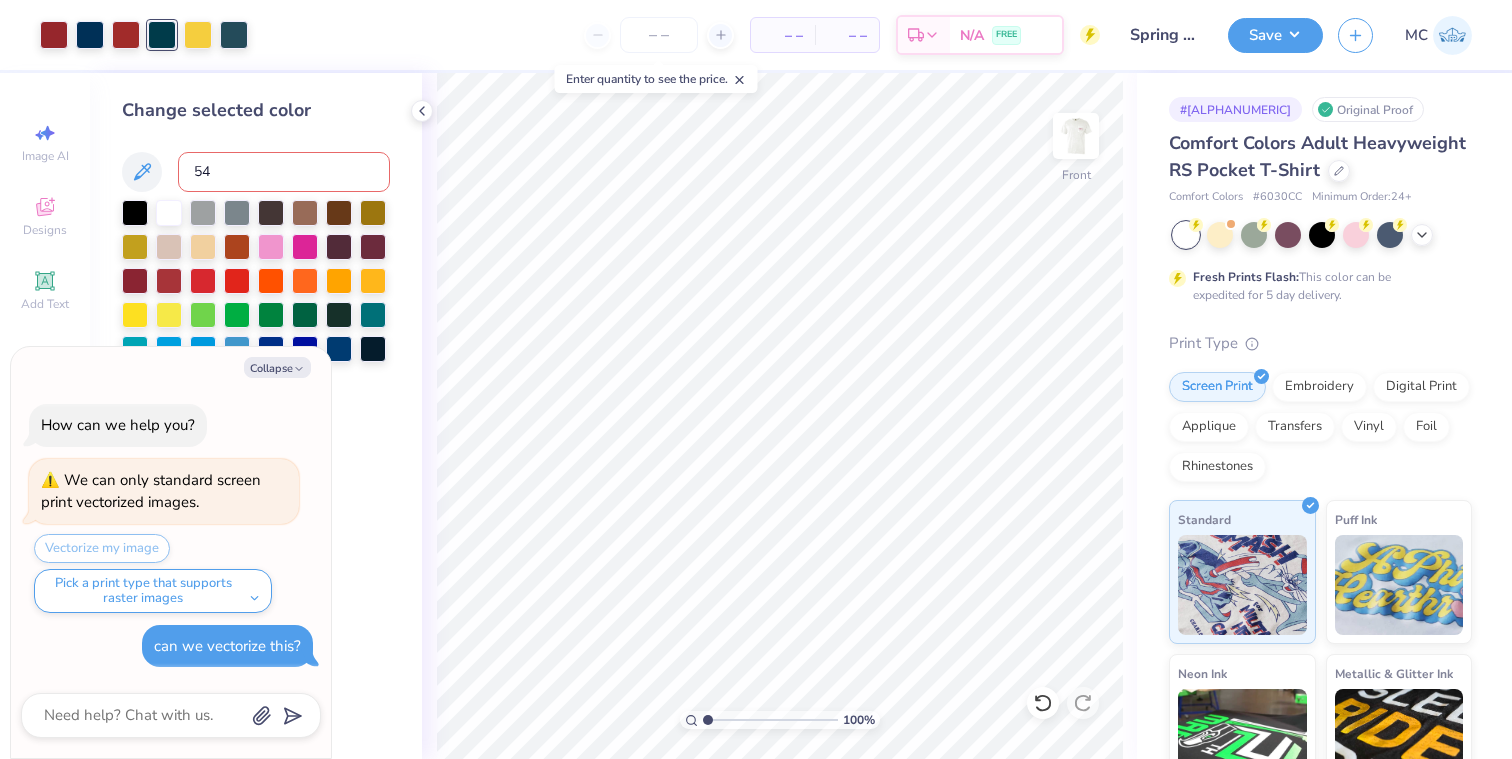 type on "540" 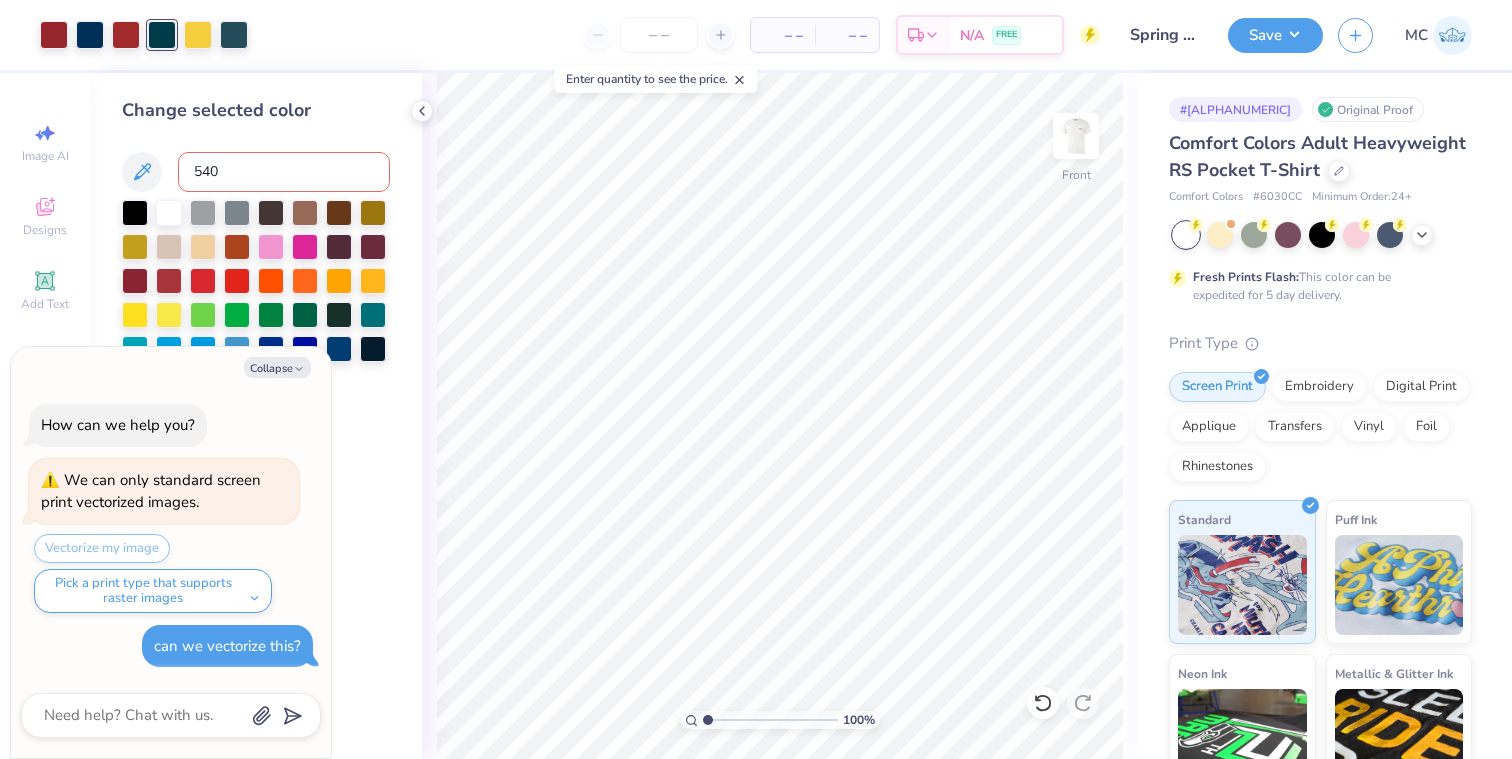 type on "x" 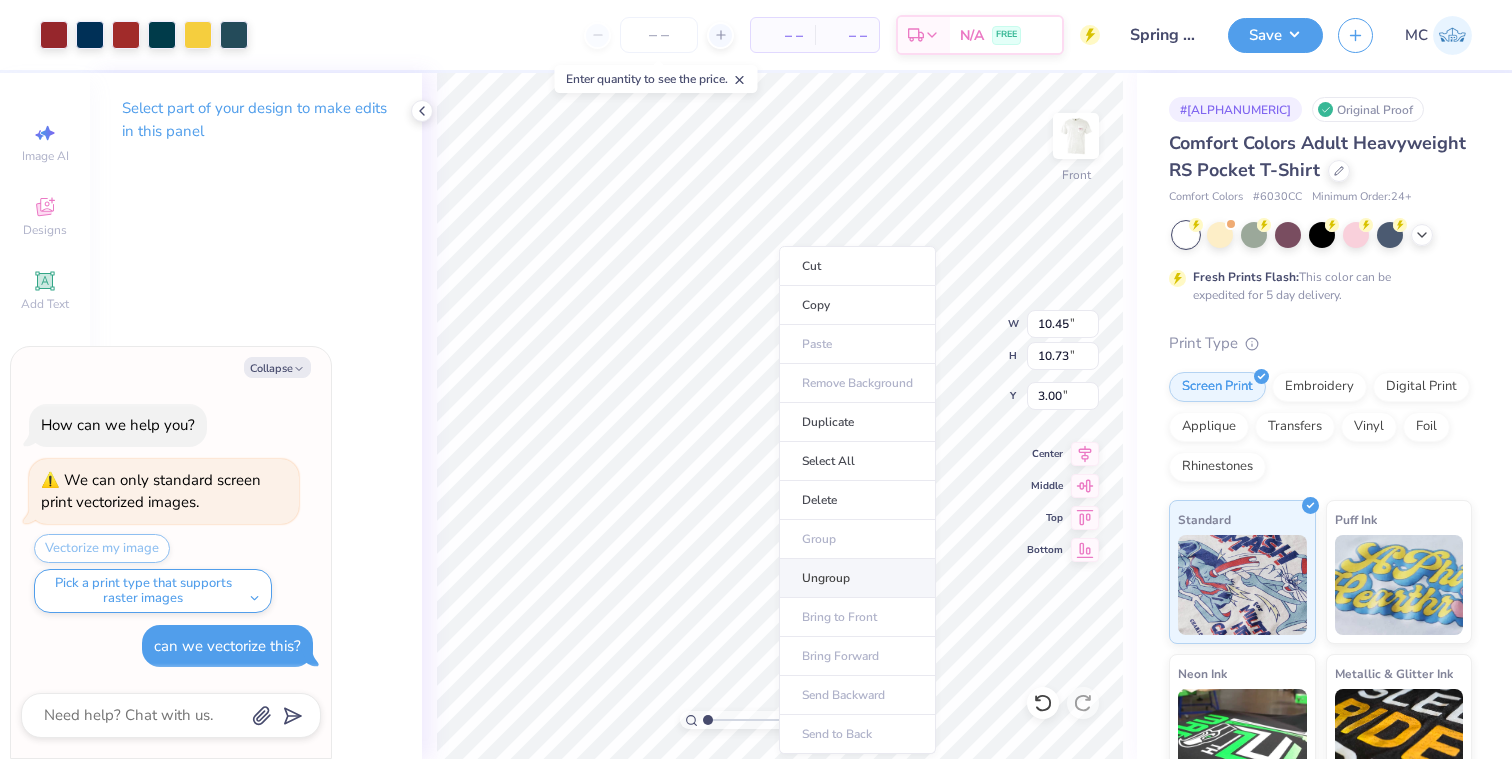 click on "Ungroup" at bounding box center [857, 578] 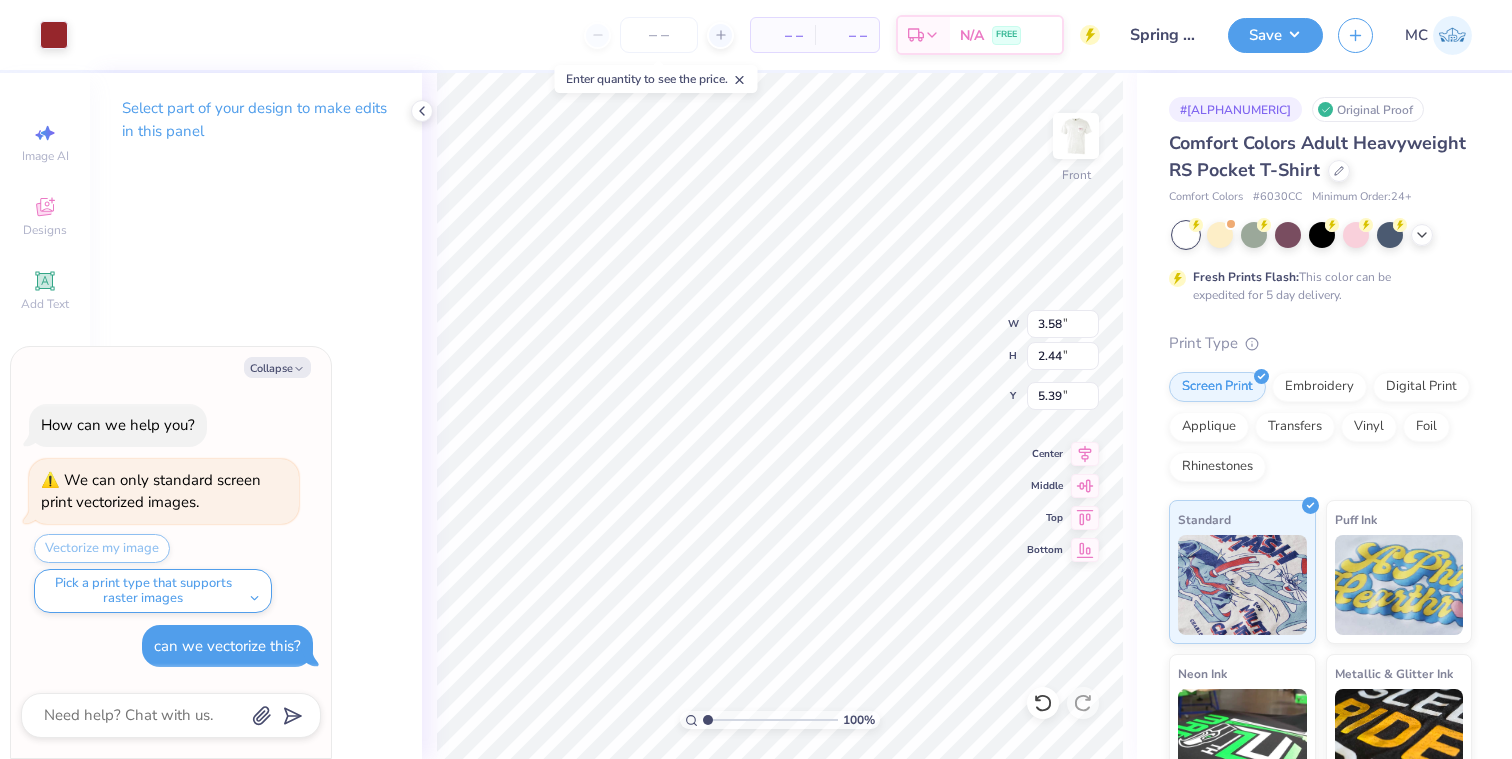 type on "x" 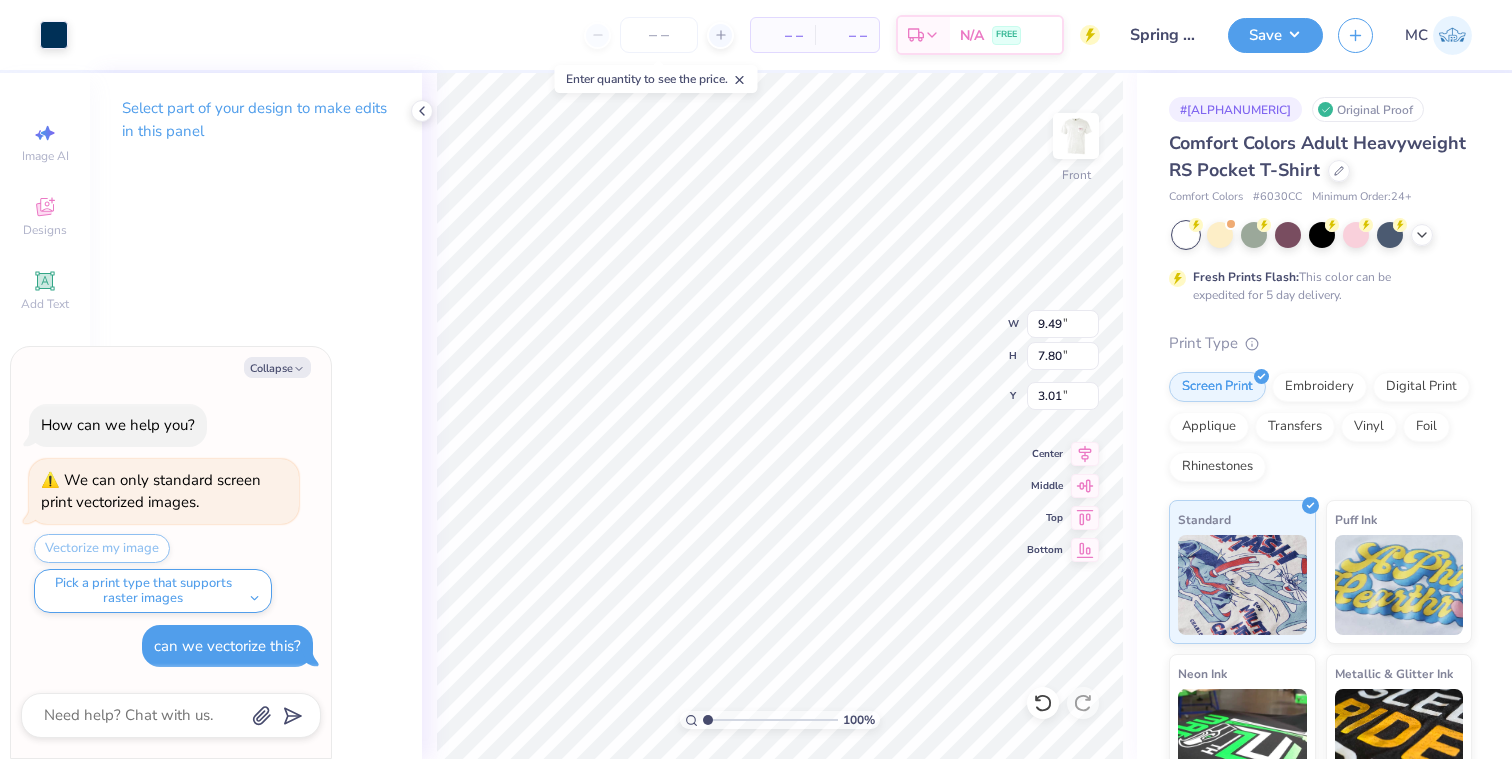 type on "x" 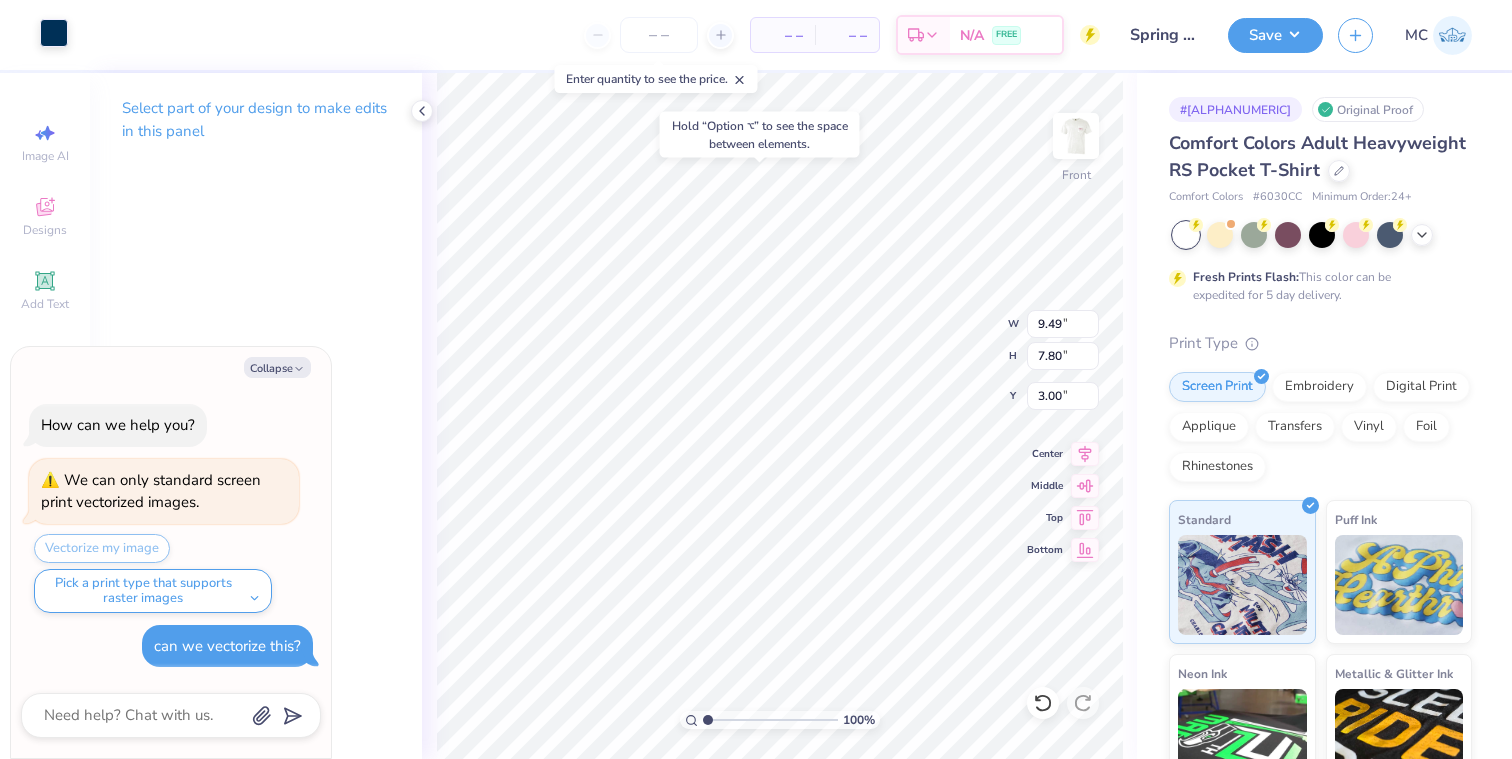 click at bounding box center [54, 33] 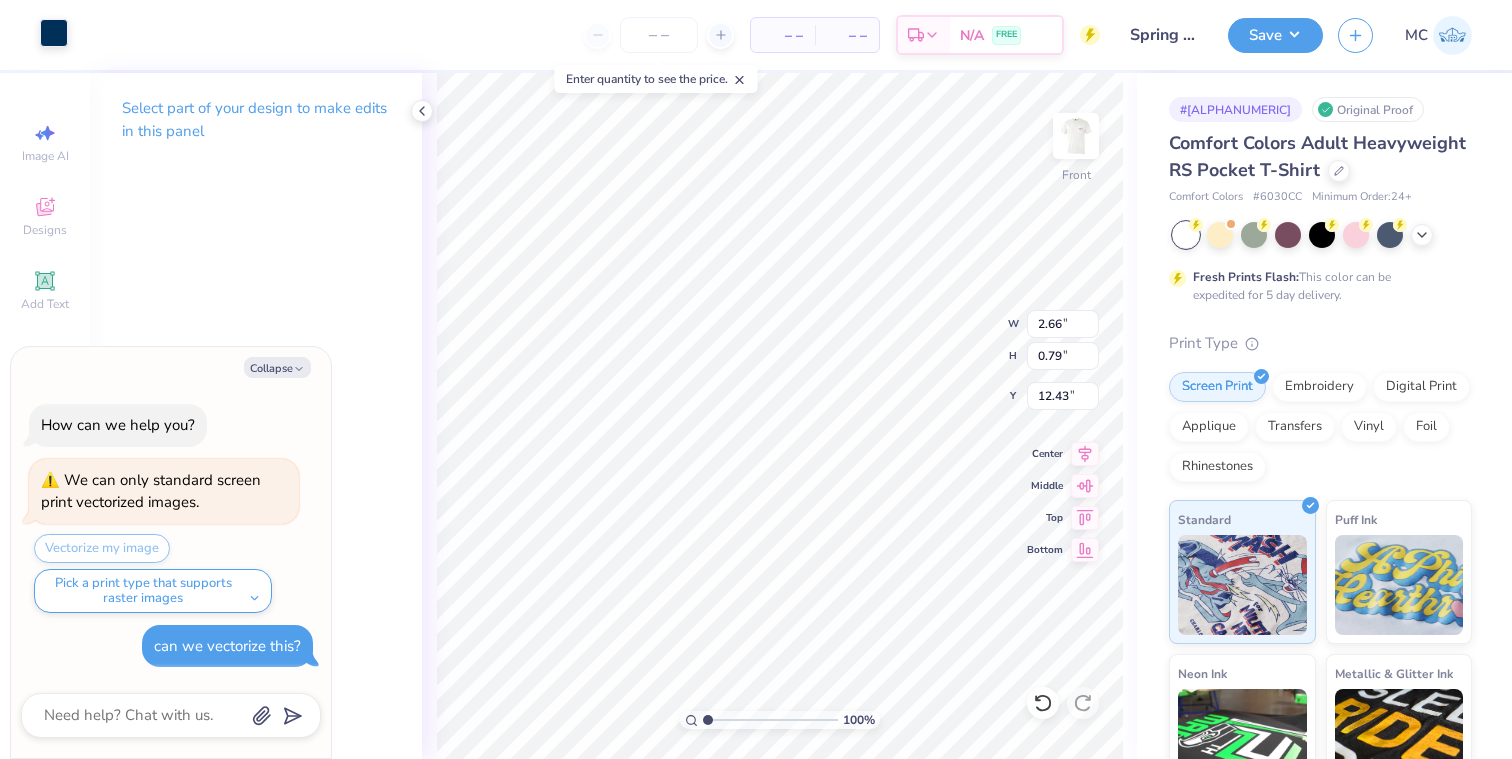 type on "x" 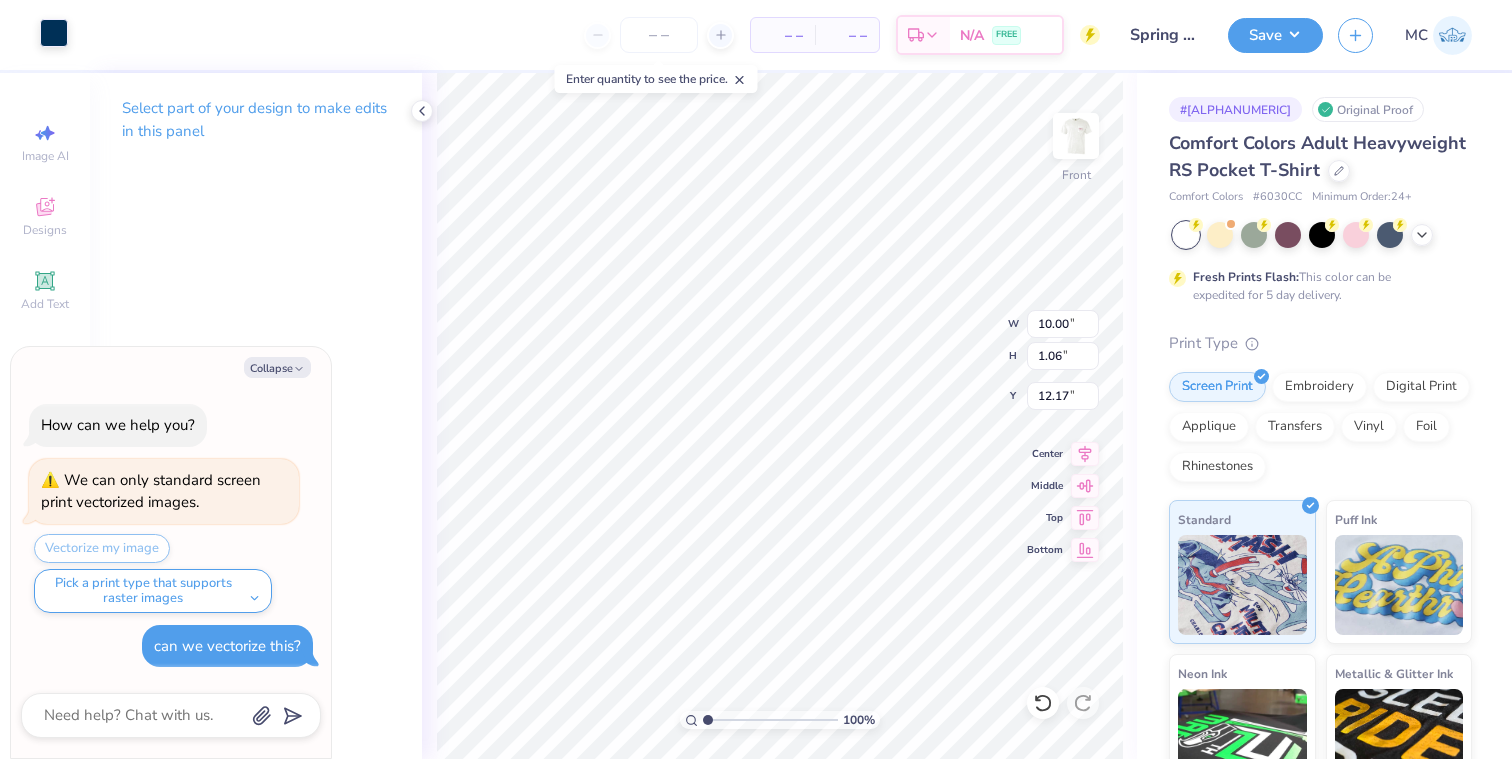 click at bounding box center [54, 33] 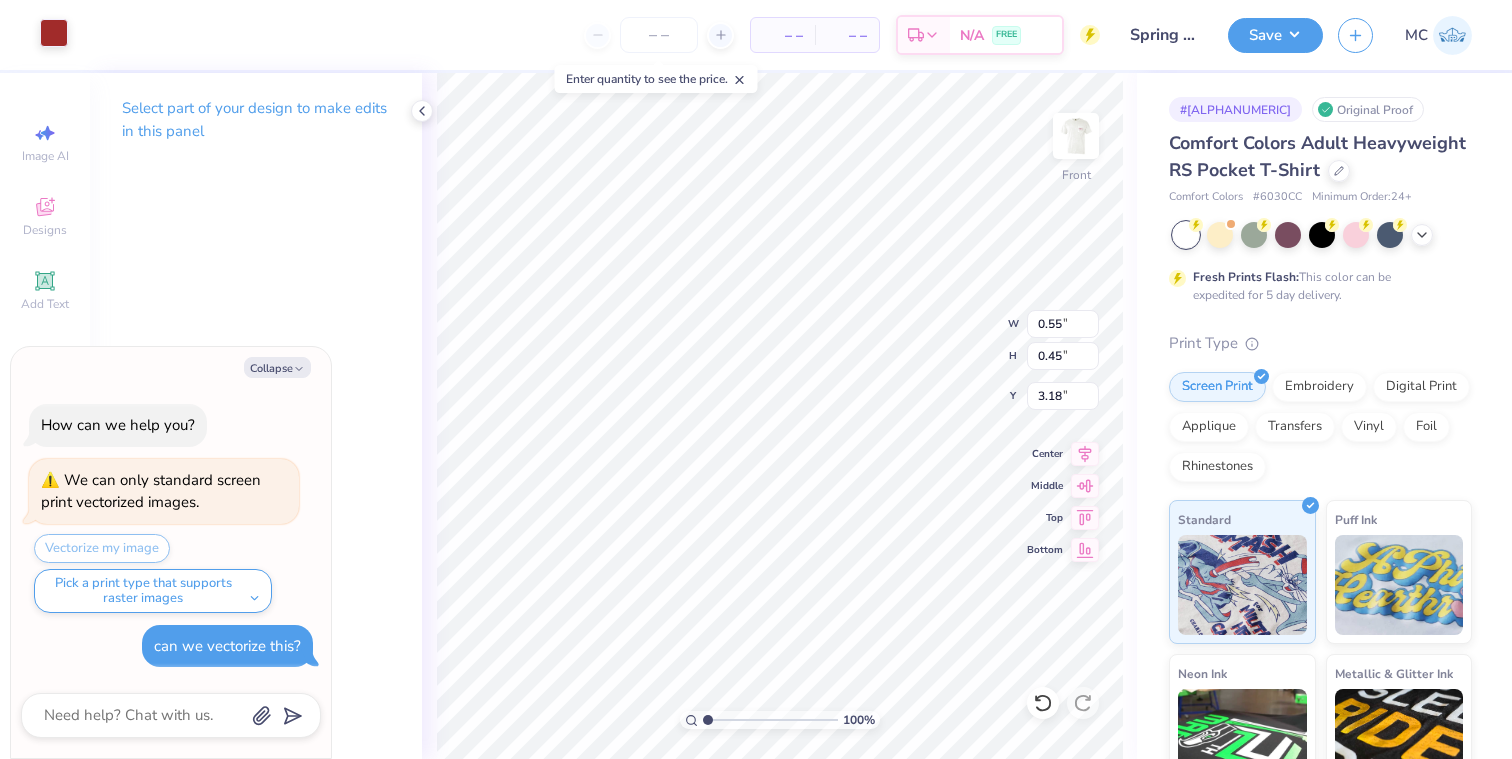 type on "x" 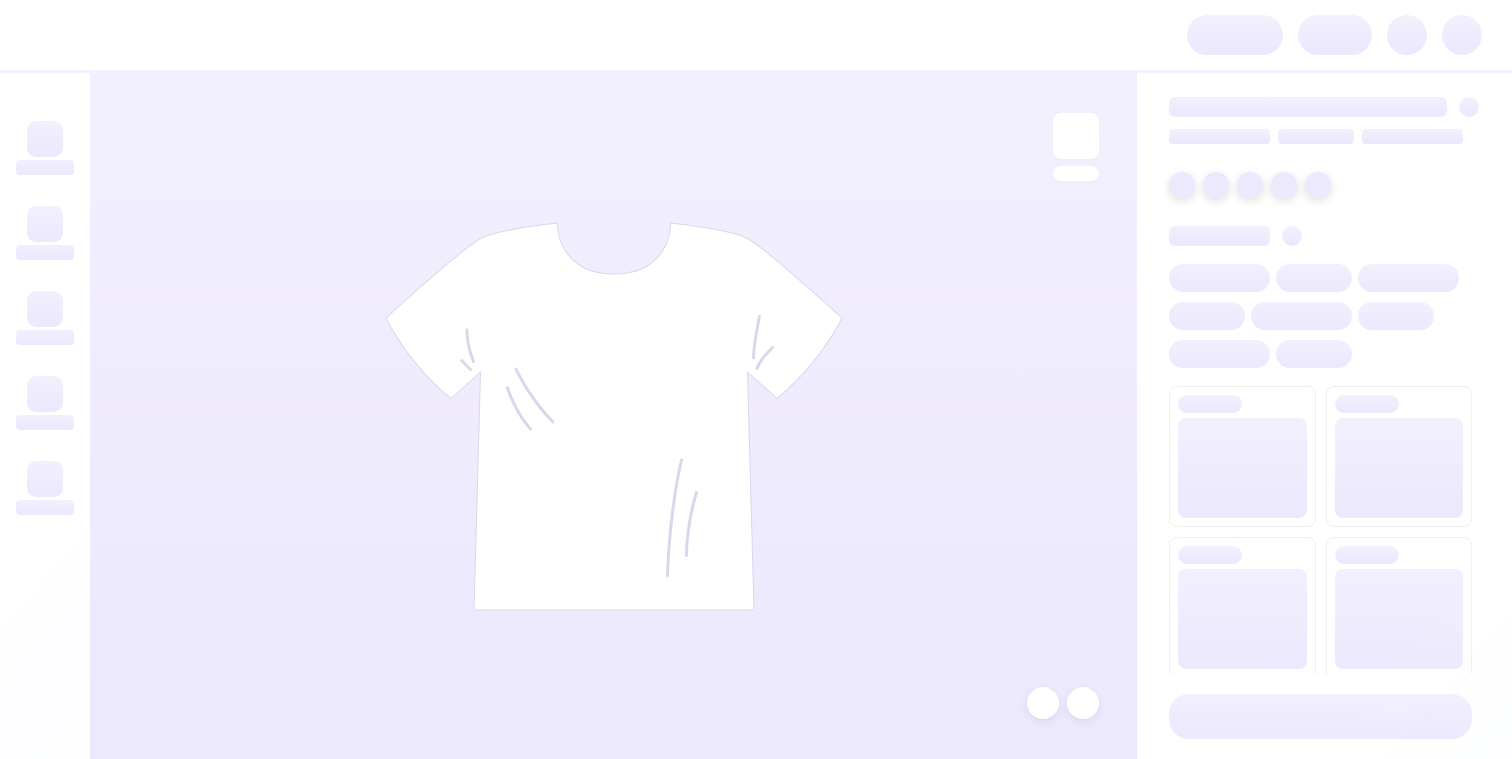 scroll, scrollTop: 0, scrollLeft: 0, axis: both 